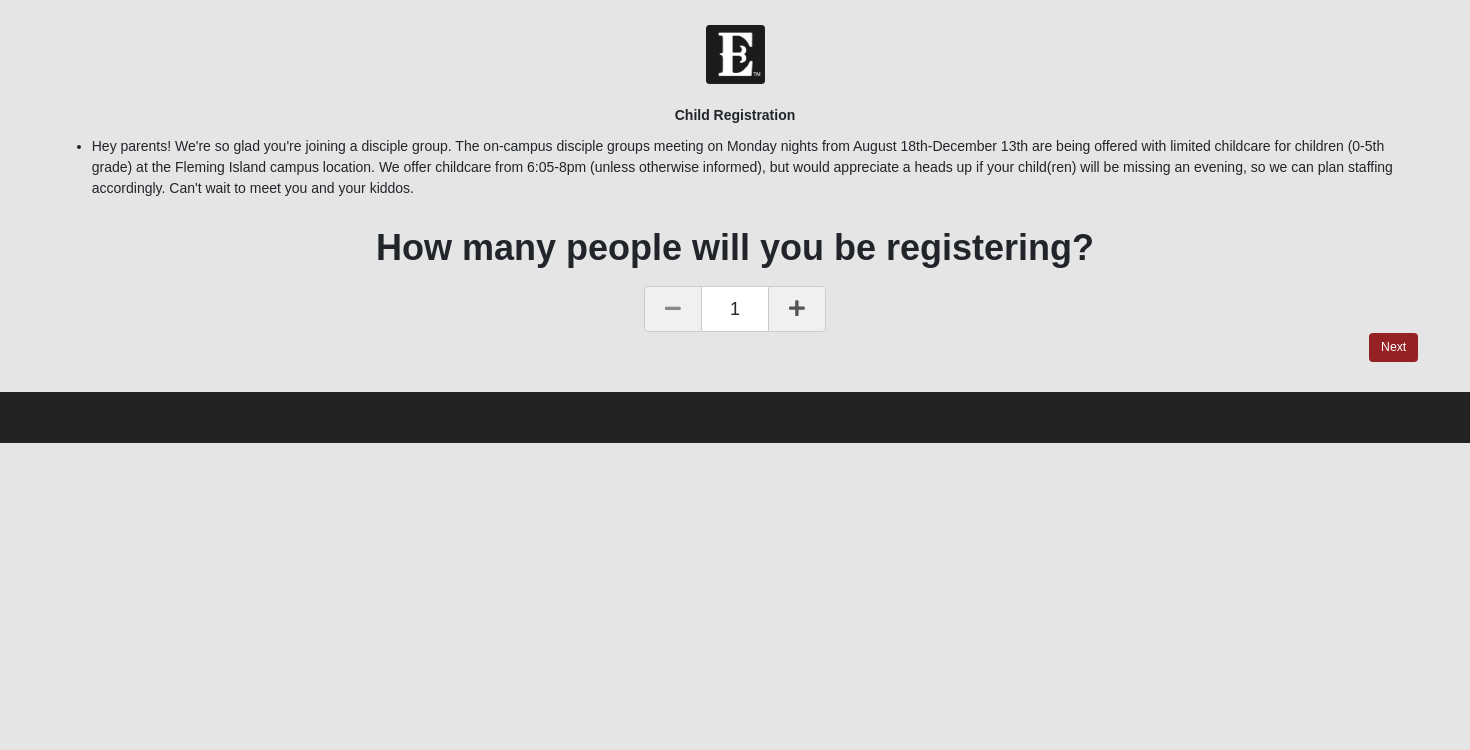 scroll, scrollTop: 0, scrollLeft: 0, axis: both 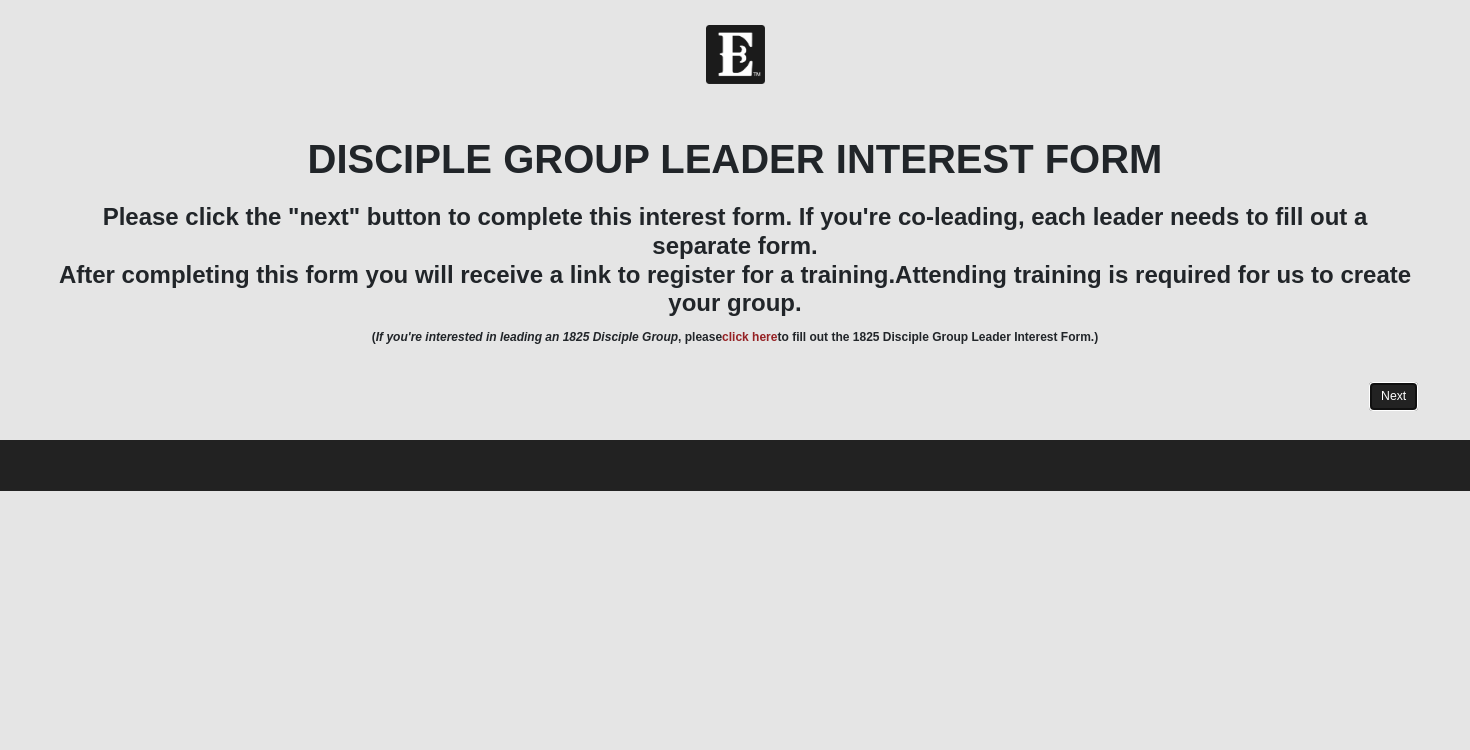 click on "Next" at bounding box center [1393, 396] 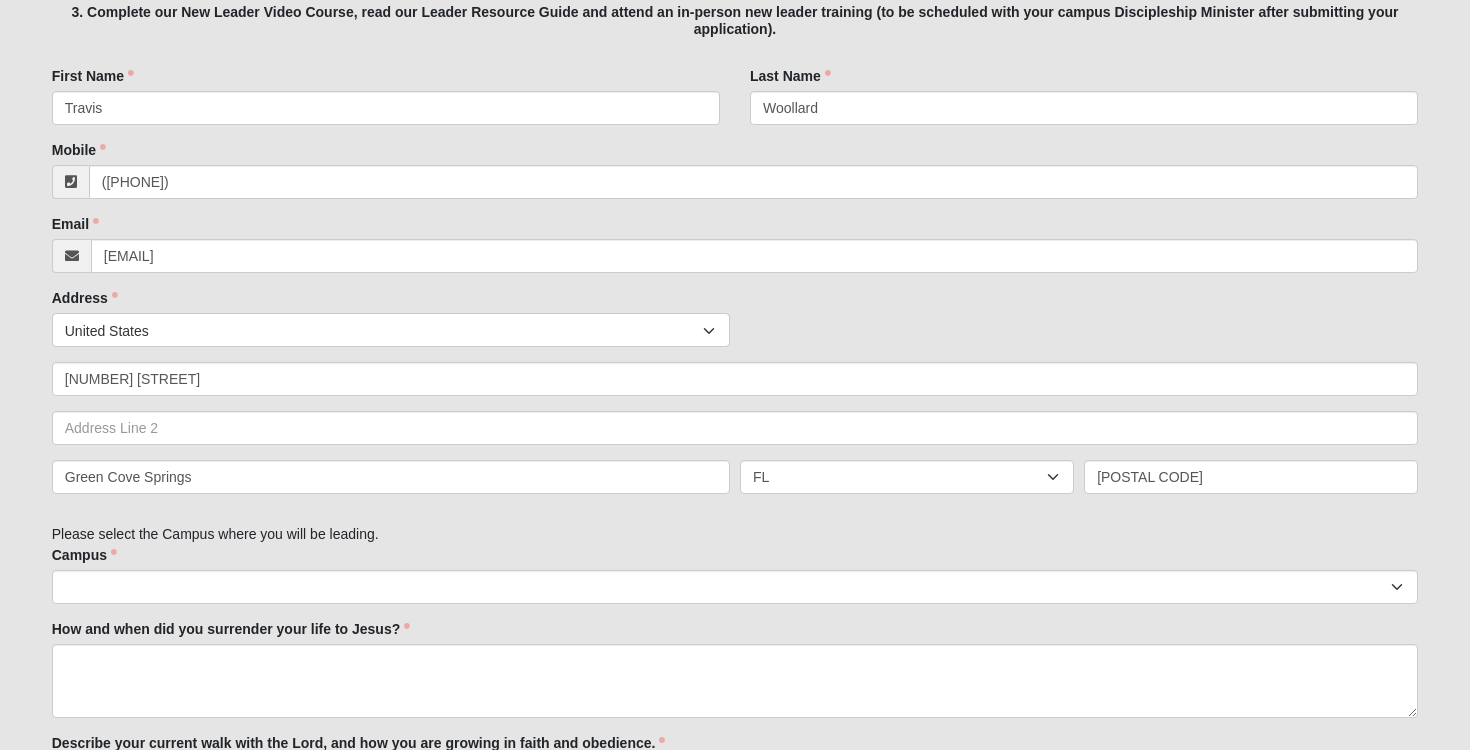 scroll, scrollTop: 511, scrollLeft: 0, axis: vertical 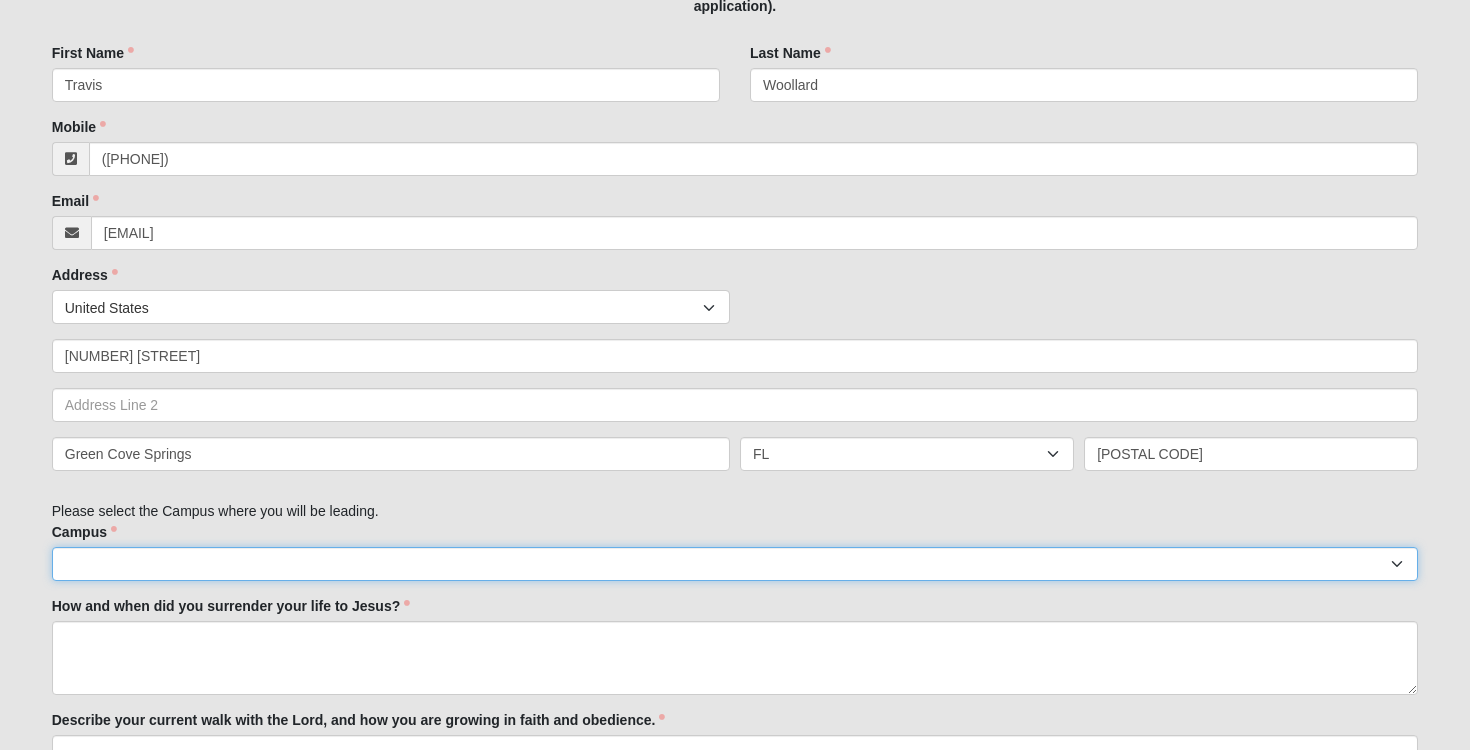click on "Arlington
Baymeadows
Eleven22 Online
Fleming Island
Jesup
Mandarin
North Jax
Orange Park
Ponte Vedra
San Pablo
St. Johns
Wildlight" at bounding box center (735, 564) 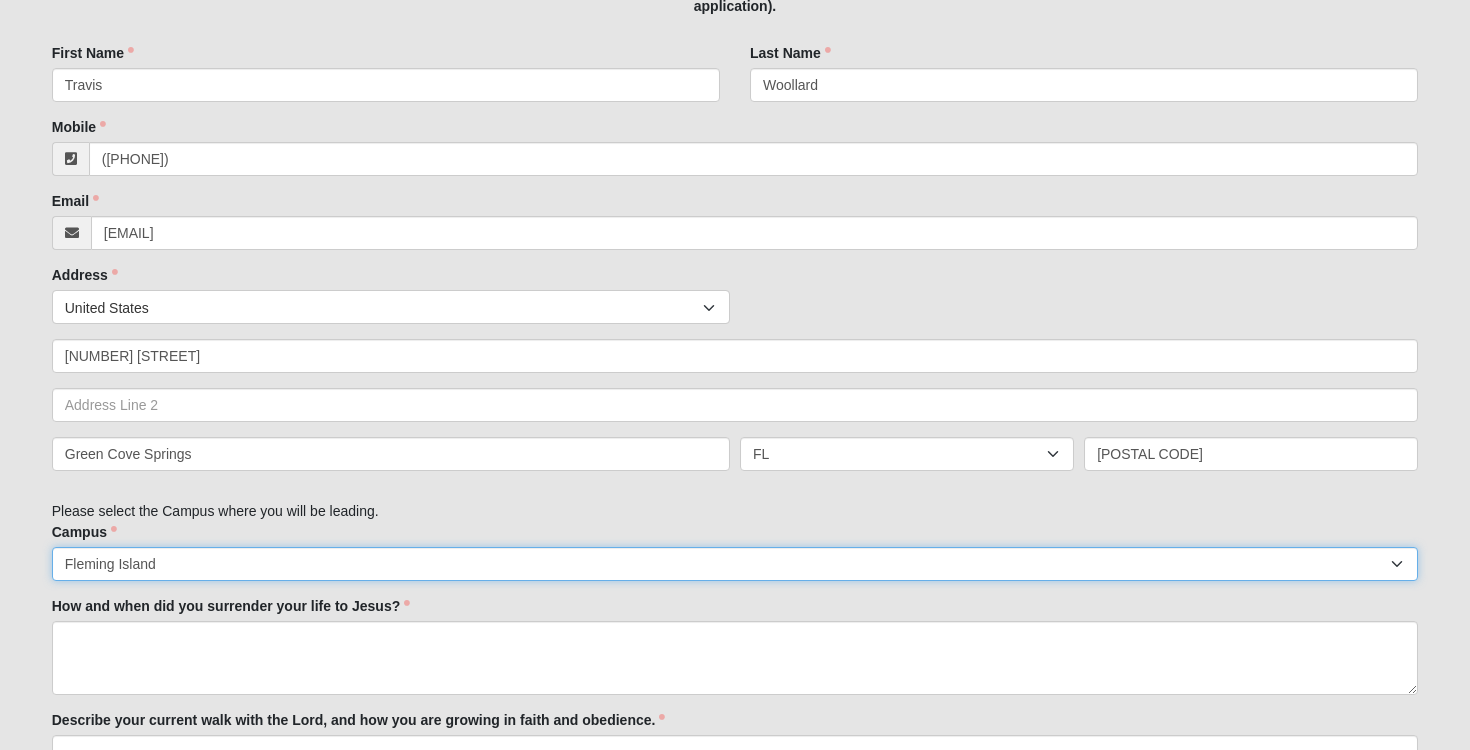 click on "Fleming Island" at bounding box center (0, 0) 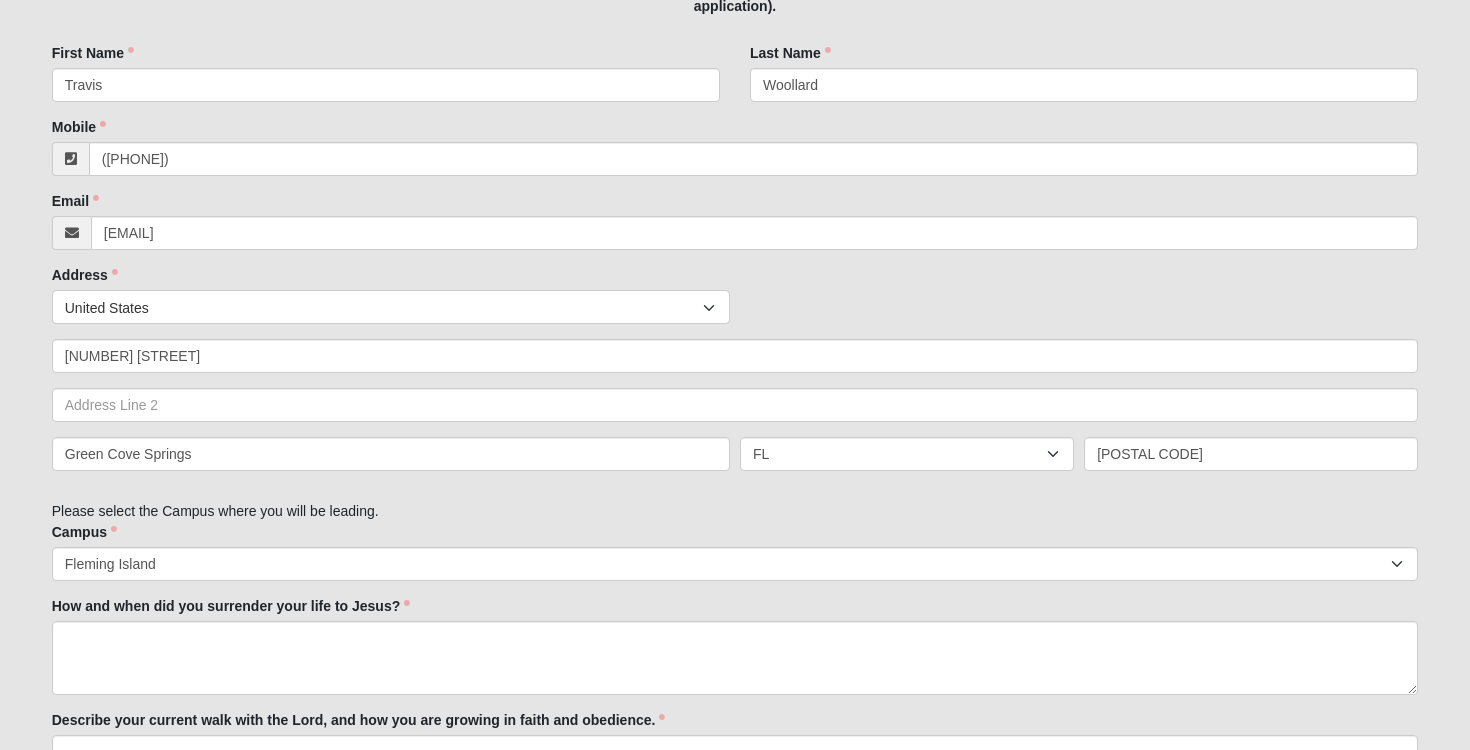 click on "Campus
Arlington
Baymeadows
Eleven22 Online
Fleming Island
Jesup
Mandarin
North Jax
Orange Park
Ponte Vedra
San Pablo
St. Johns
Wildlight
Campus is required." at bounding box center [735, 551] 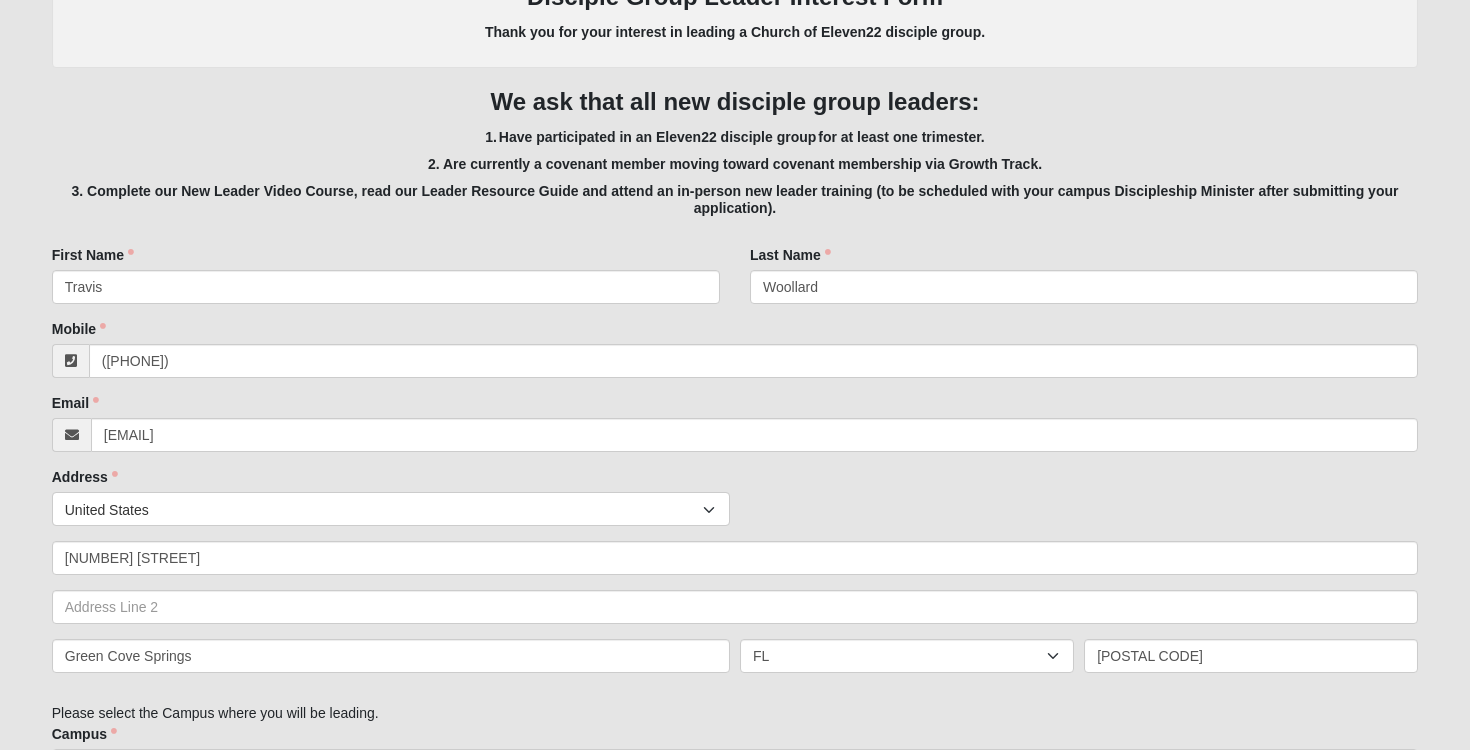 scroll, scrollTop: 320, scrollLeft: 0, axis: vertical 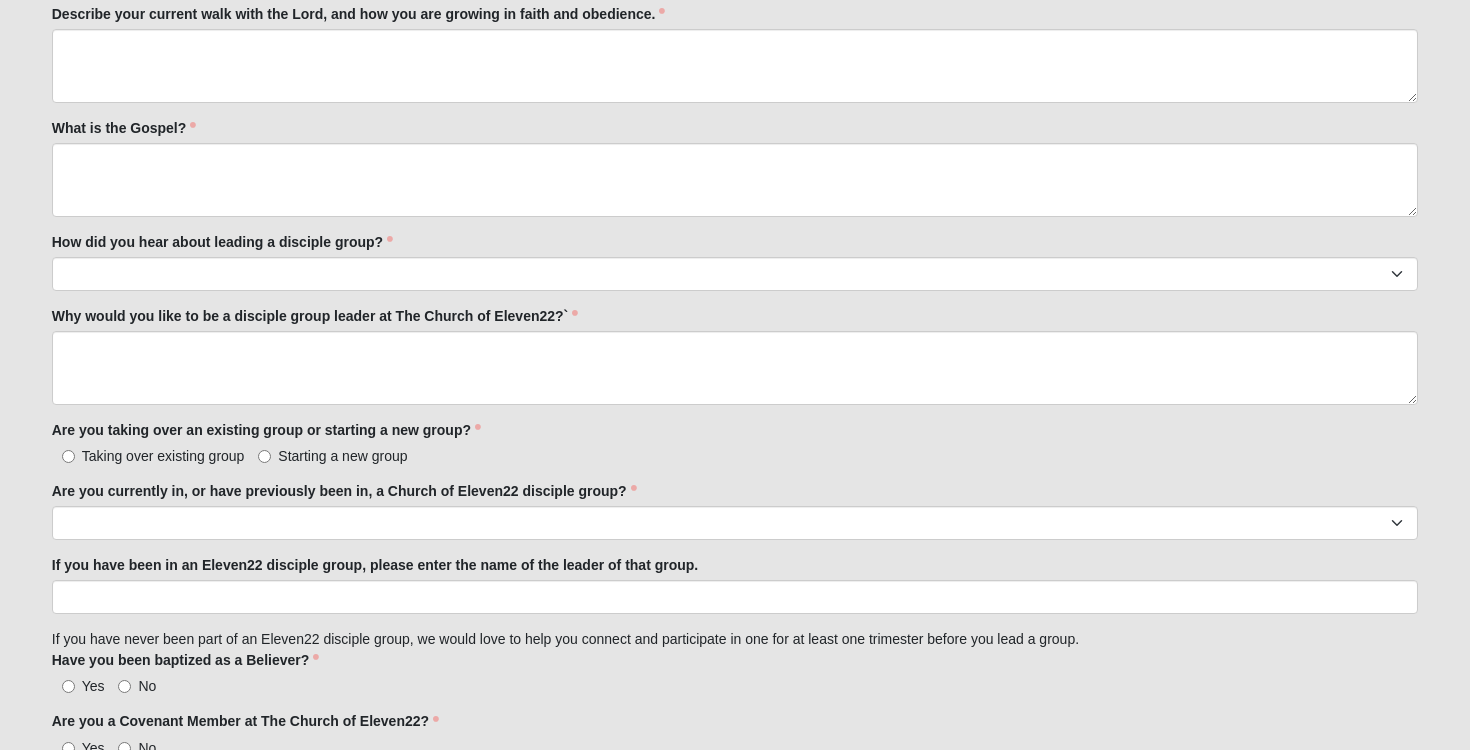 click on "Starting a new group" at bounding box center [342, 456] 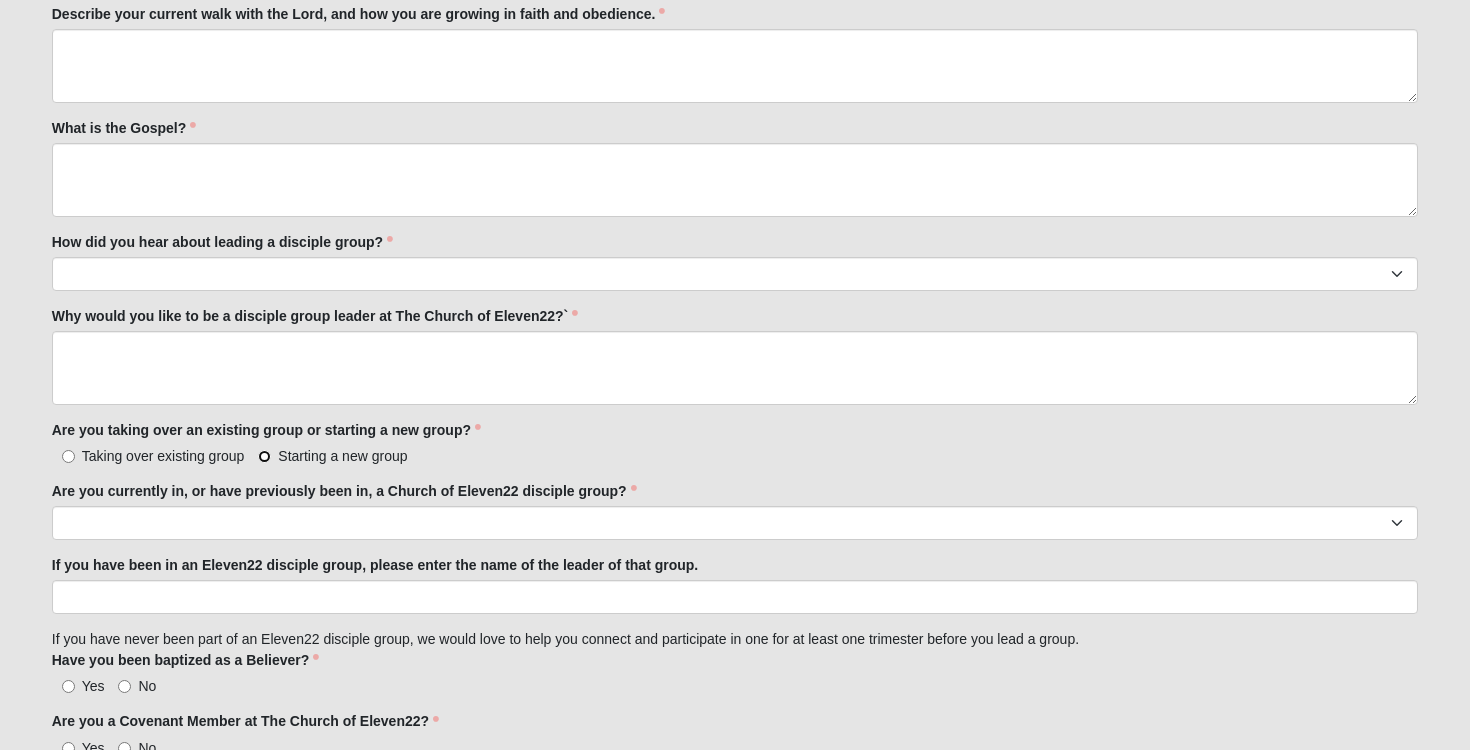 click on "Starting a new group" at bounding box center (264, 456) 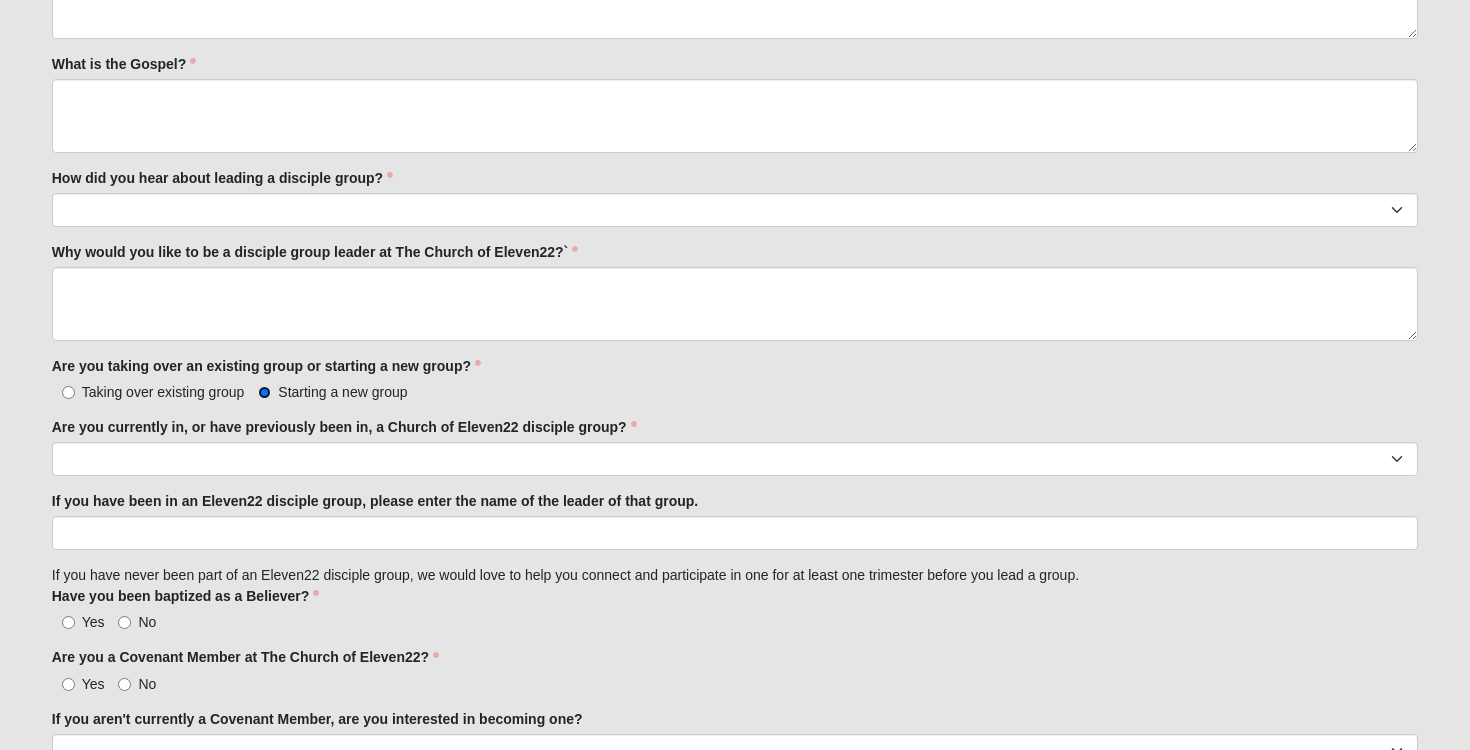 scroll, scrollTop: 1282, scrollLeft: 0, axis: vertical 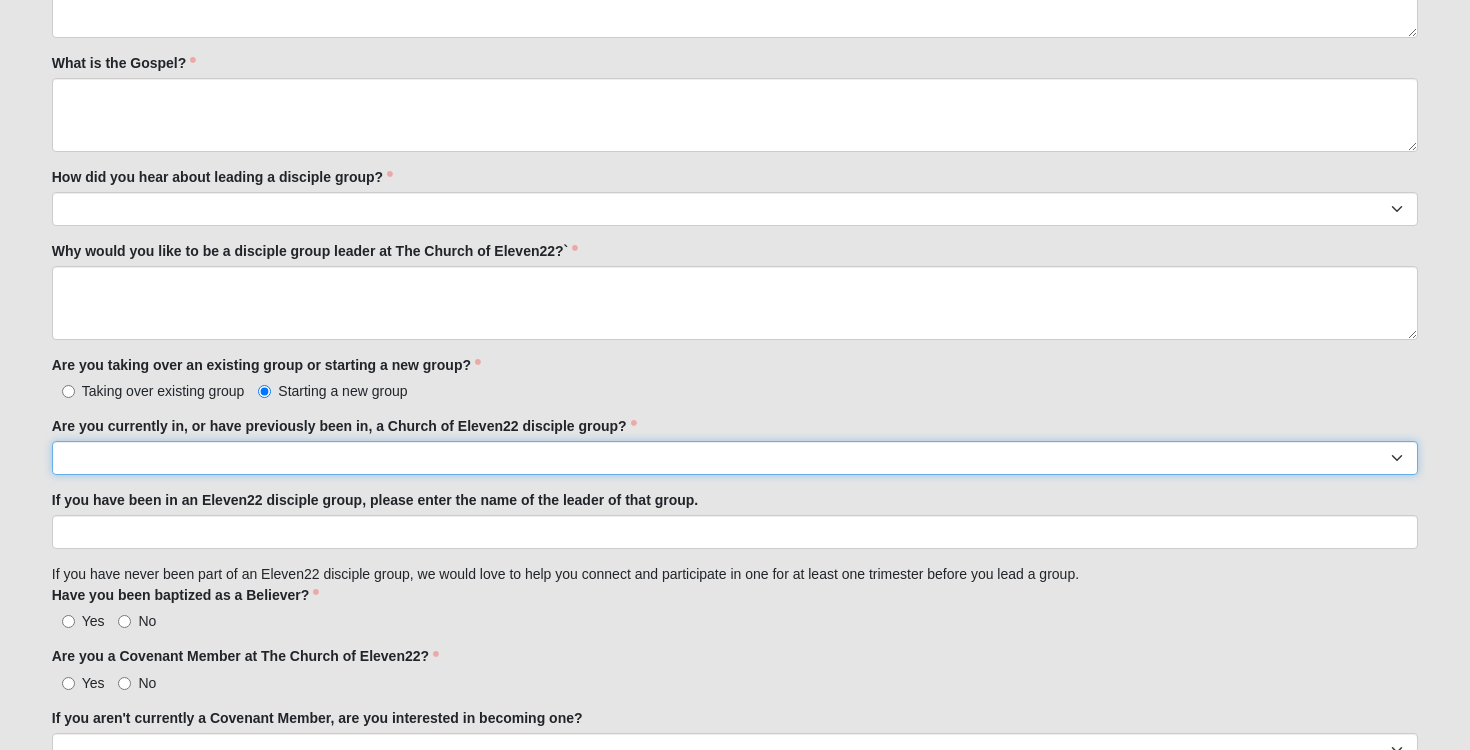 select on "Yes" 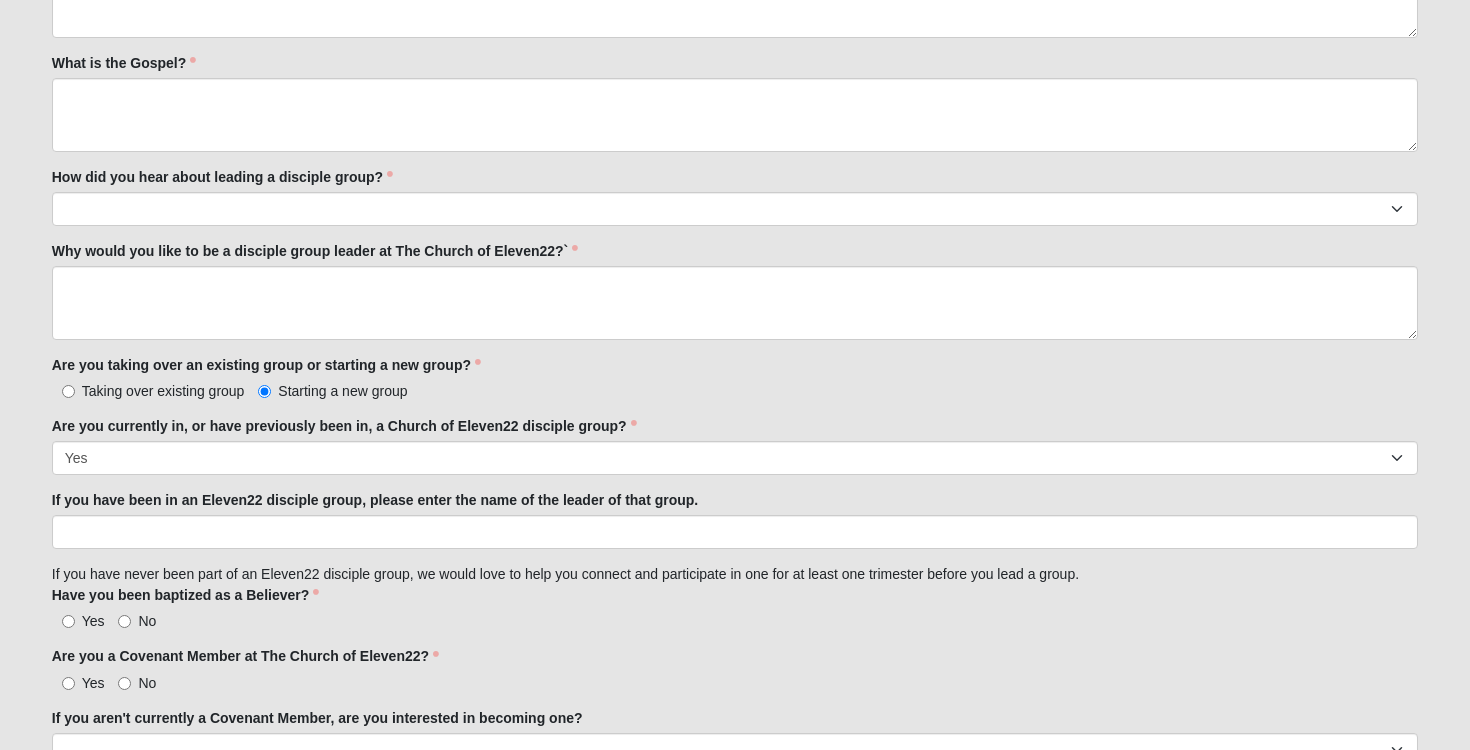 click on "Taking over existing group
Starting a new group" at bounding box center (735, 390) 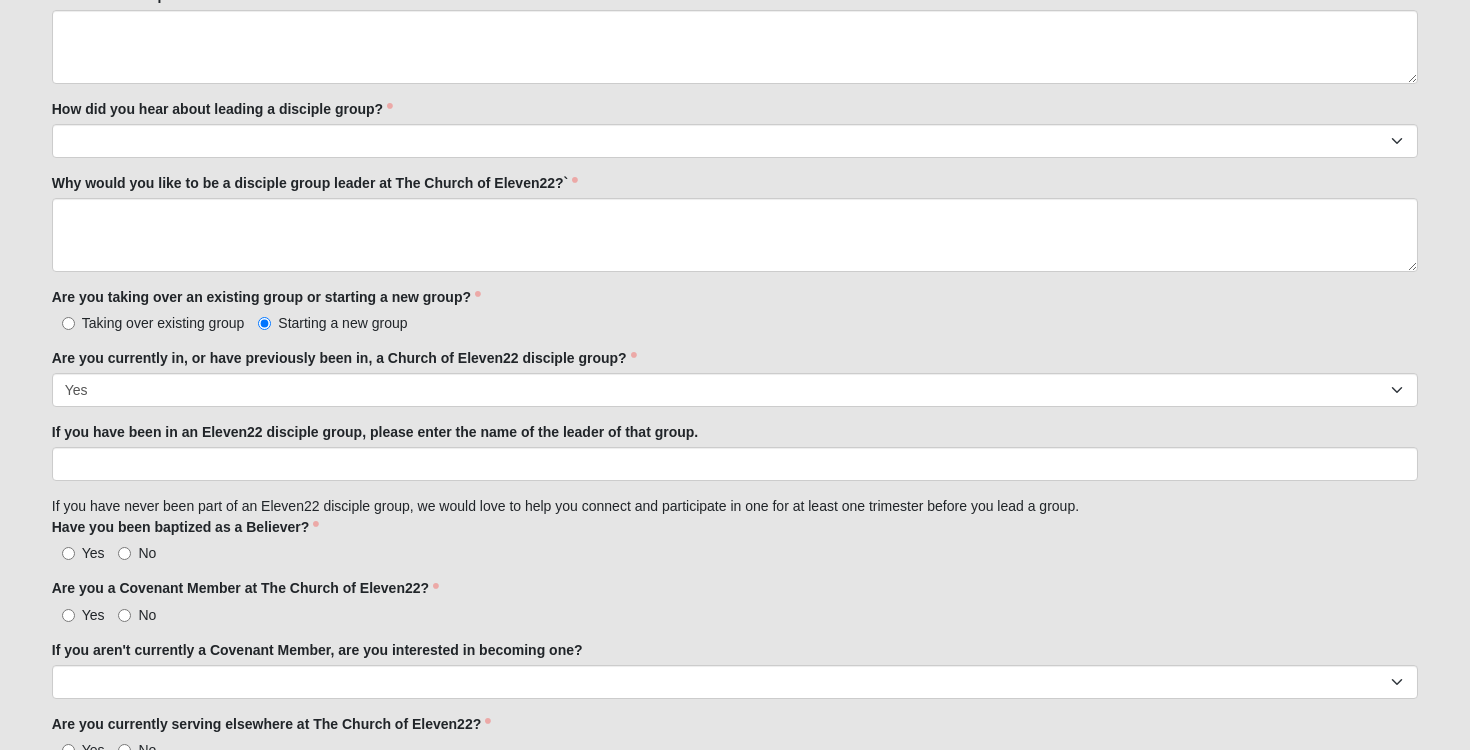 scroll, scrollTop: 1352, scrollLeft: 0, axis: vertical 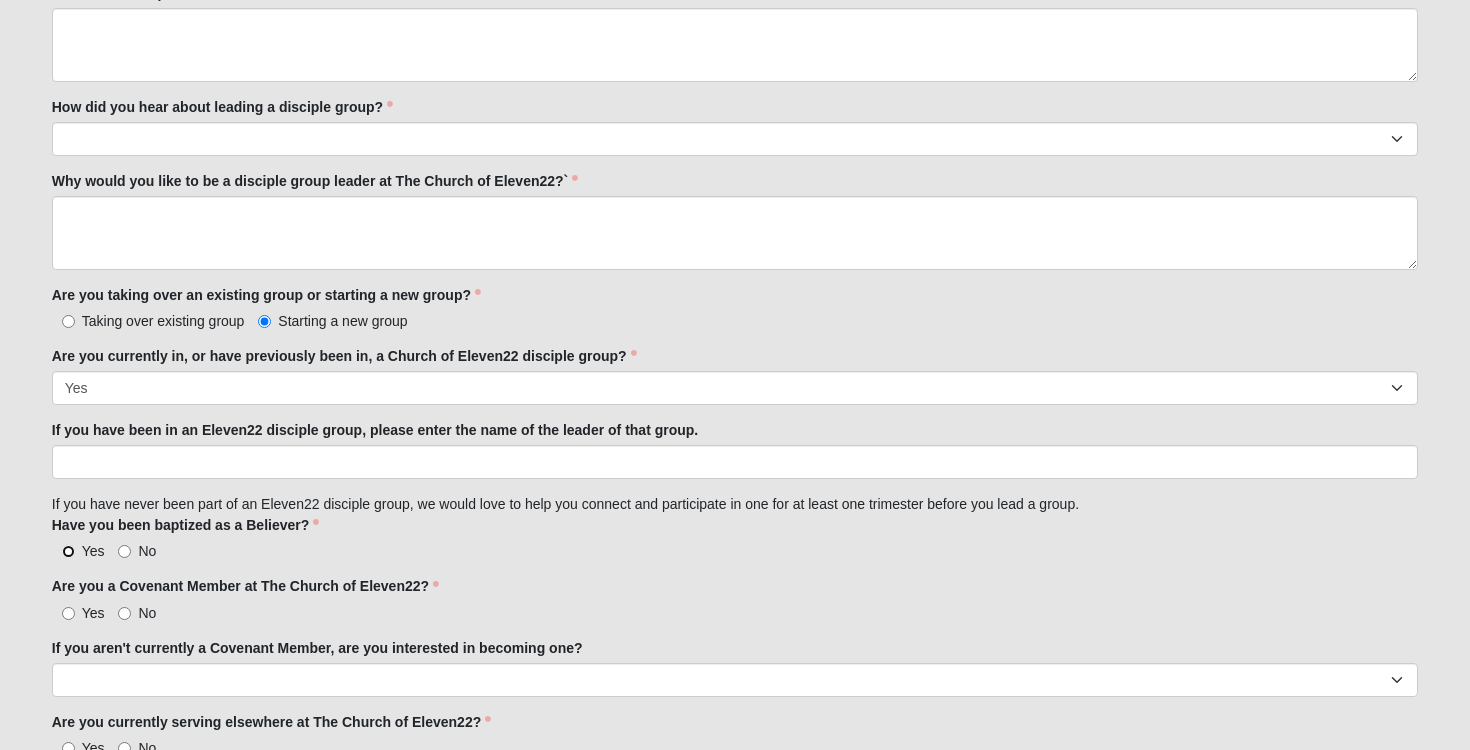 click on "Yes" at bounding box center [68, 551] 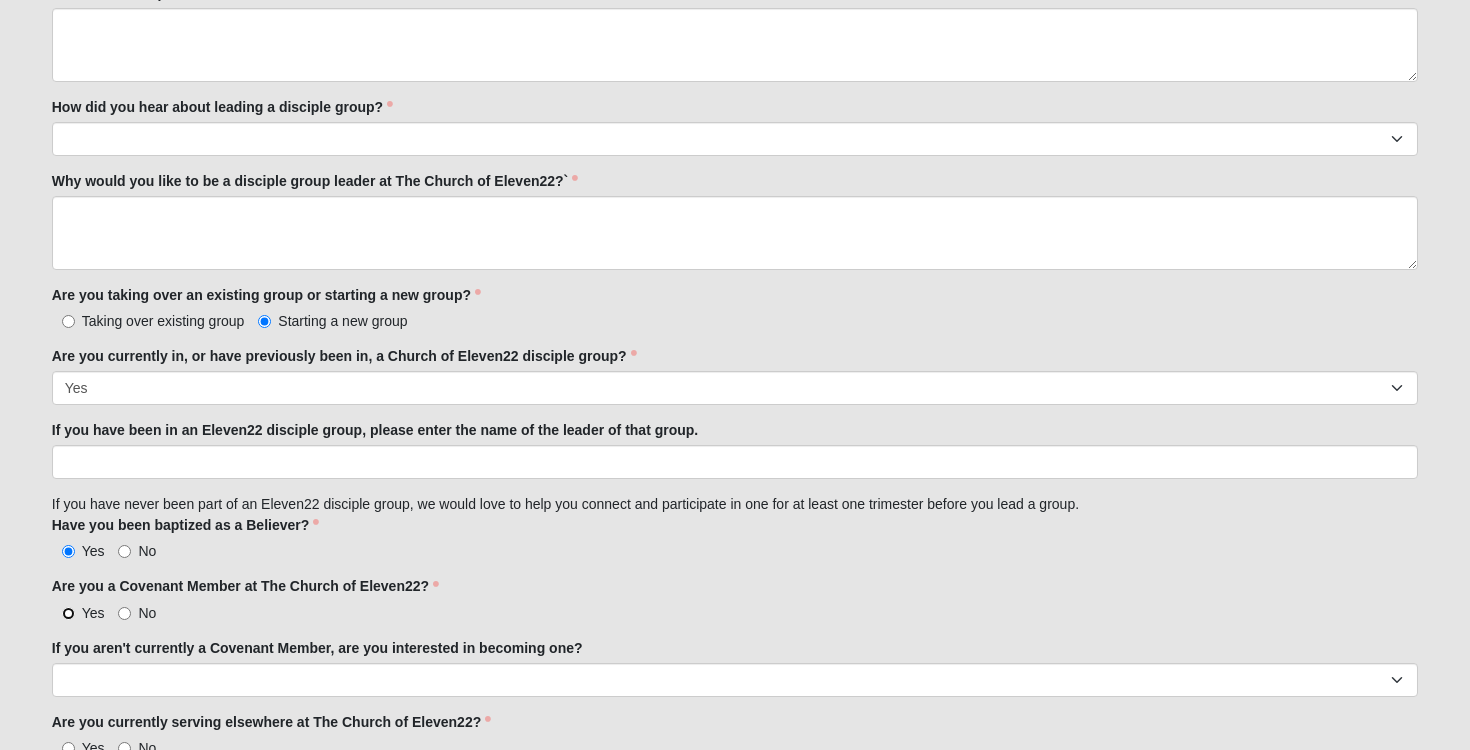 click on "Yes" at bounding box center [68, 613] 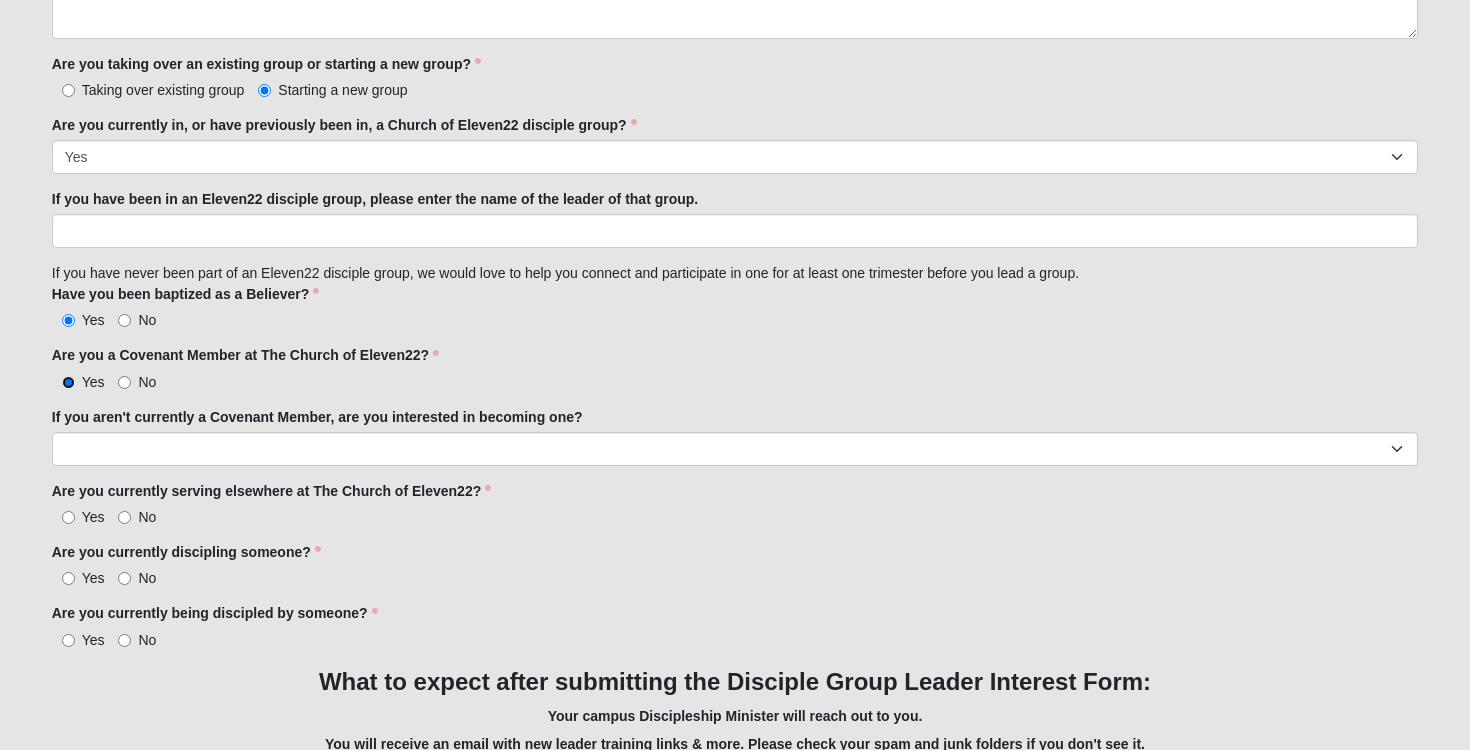 scroll, scrollTop: 1585, scrollLeft: 0, axis: vertical 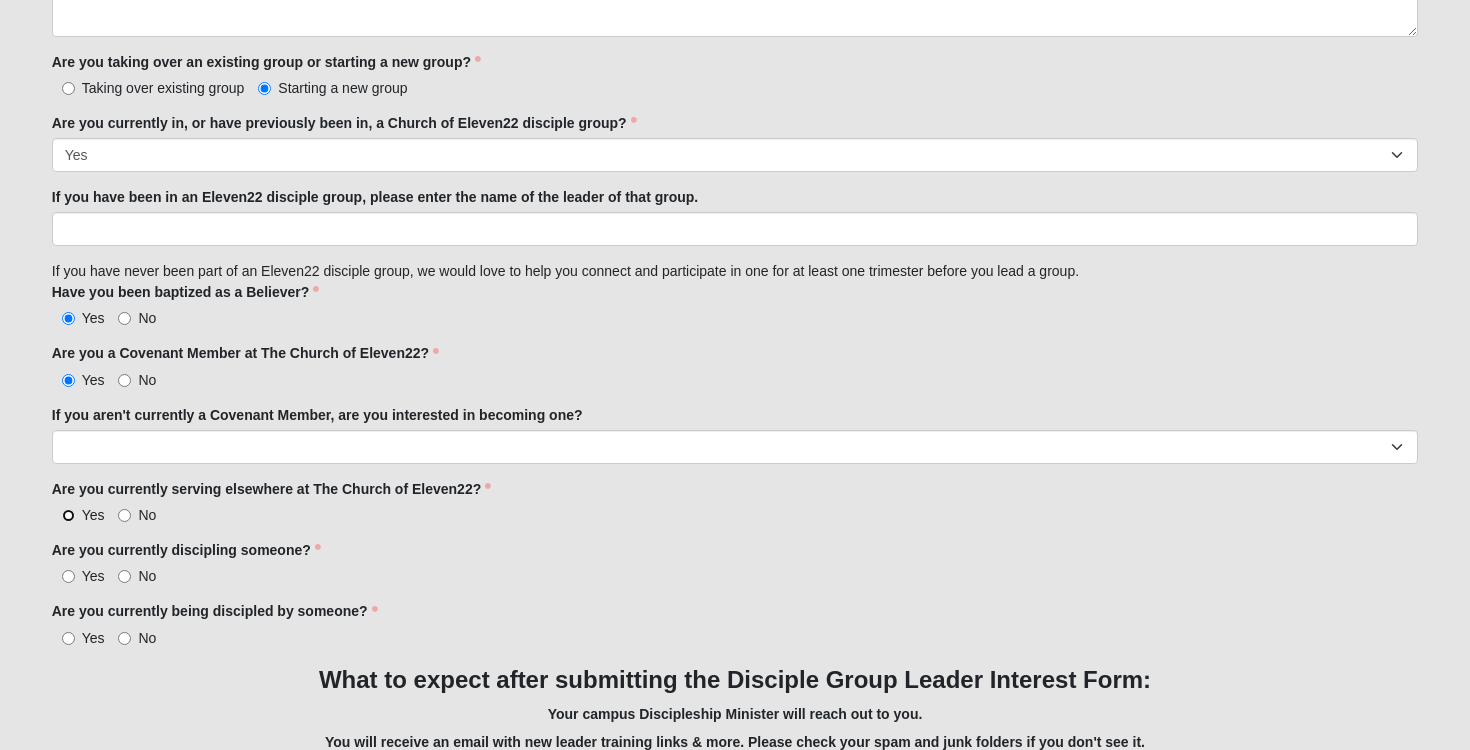 click on "Yes" at bounding box center (68, 515) 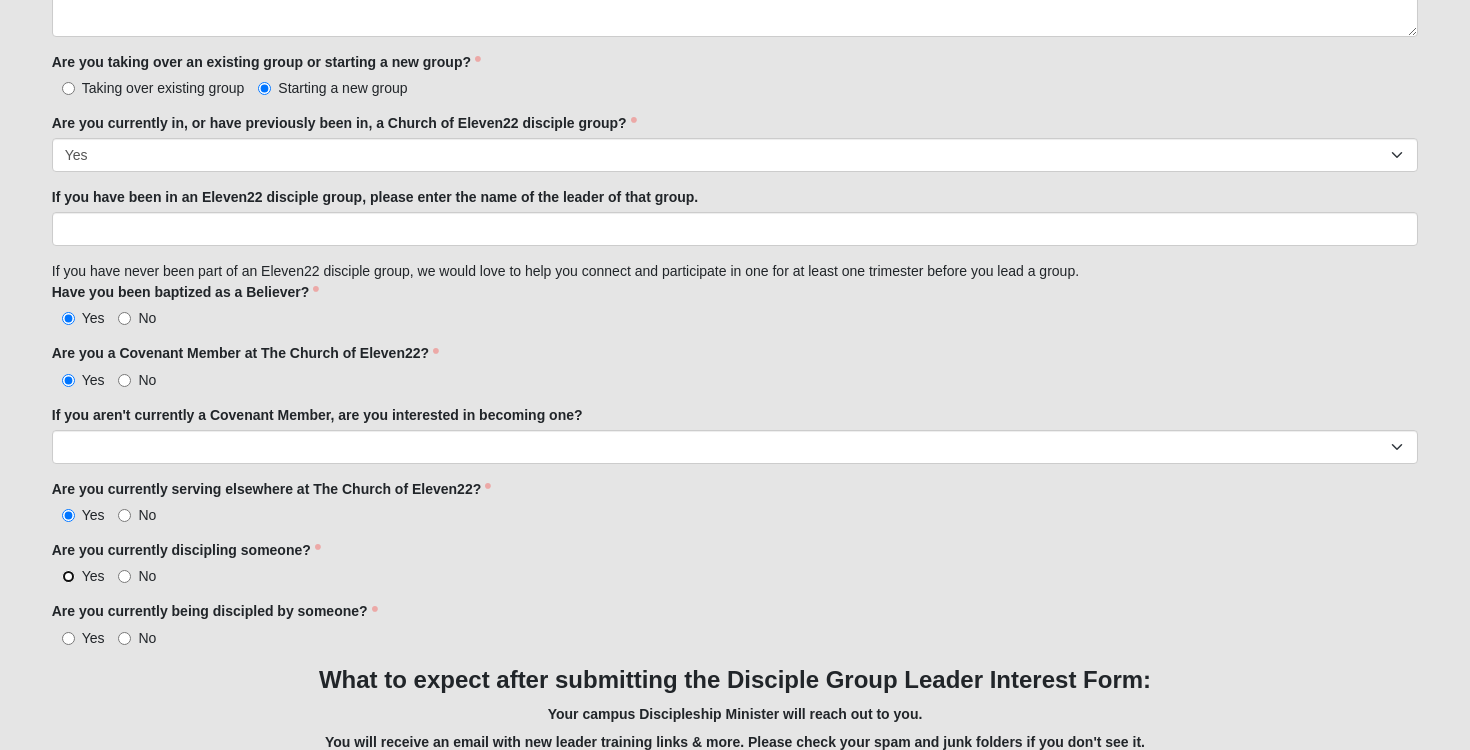 click on "Yes" at bounding box center (68, 576) 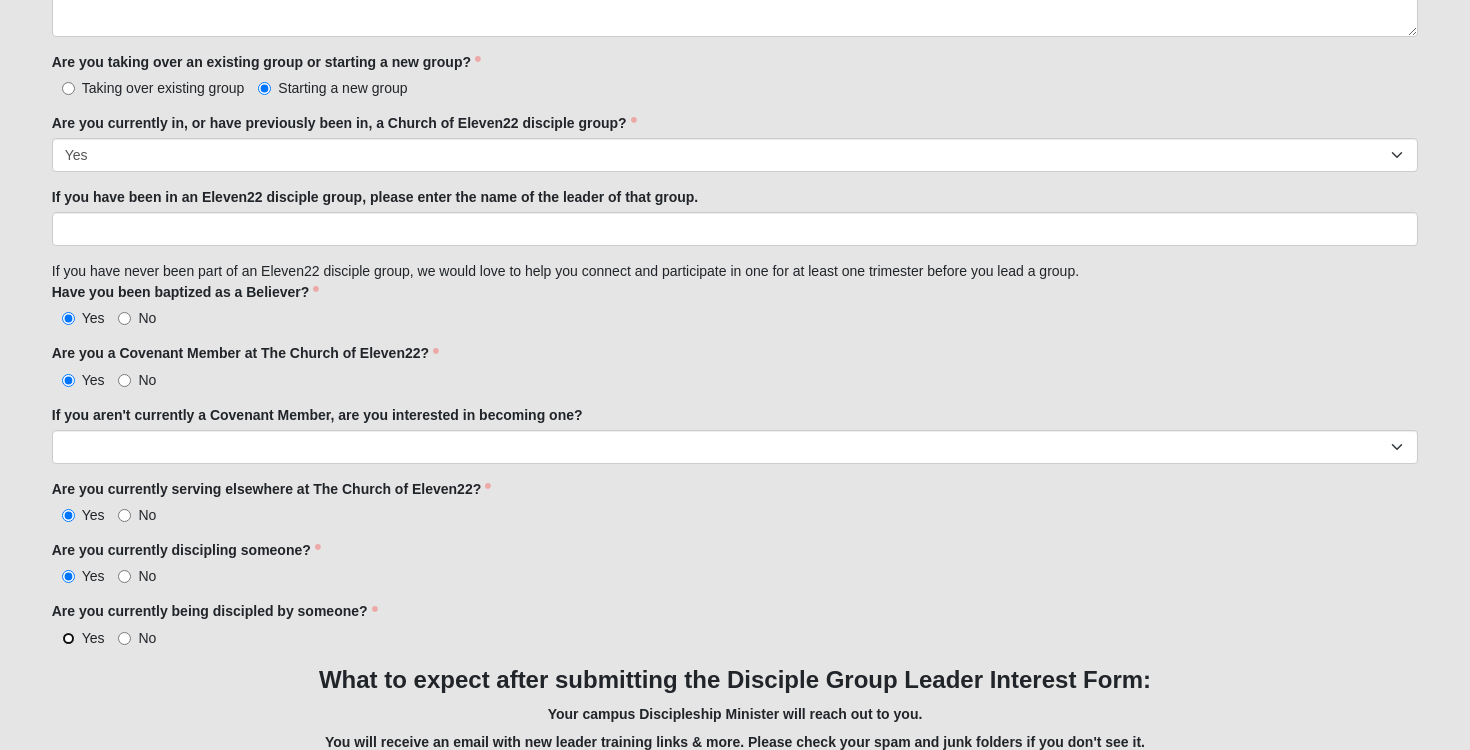 click on "Yes" at bounding box center [68, 638] 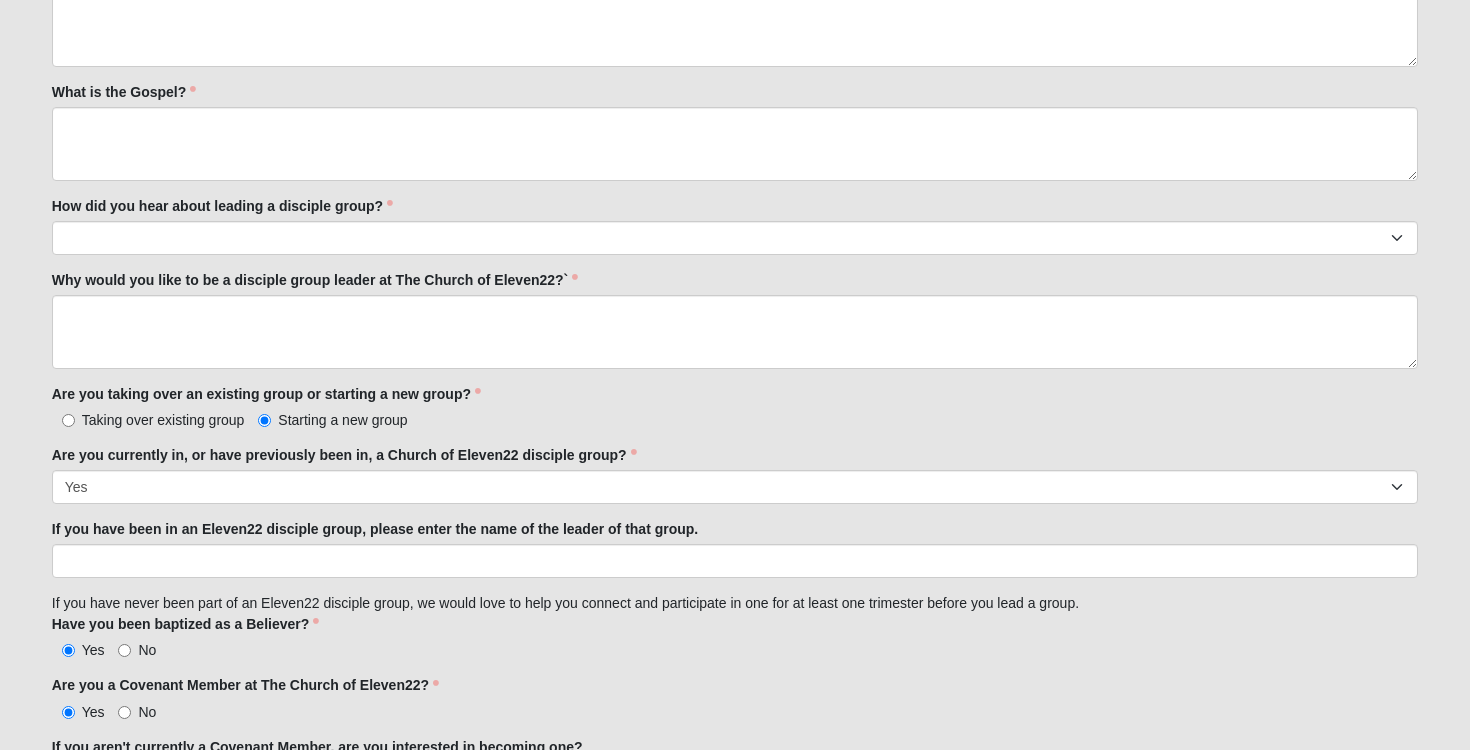 scroll, scrollTop: 1228, scrollLeft: 0, axis: vertical 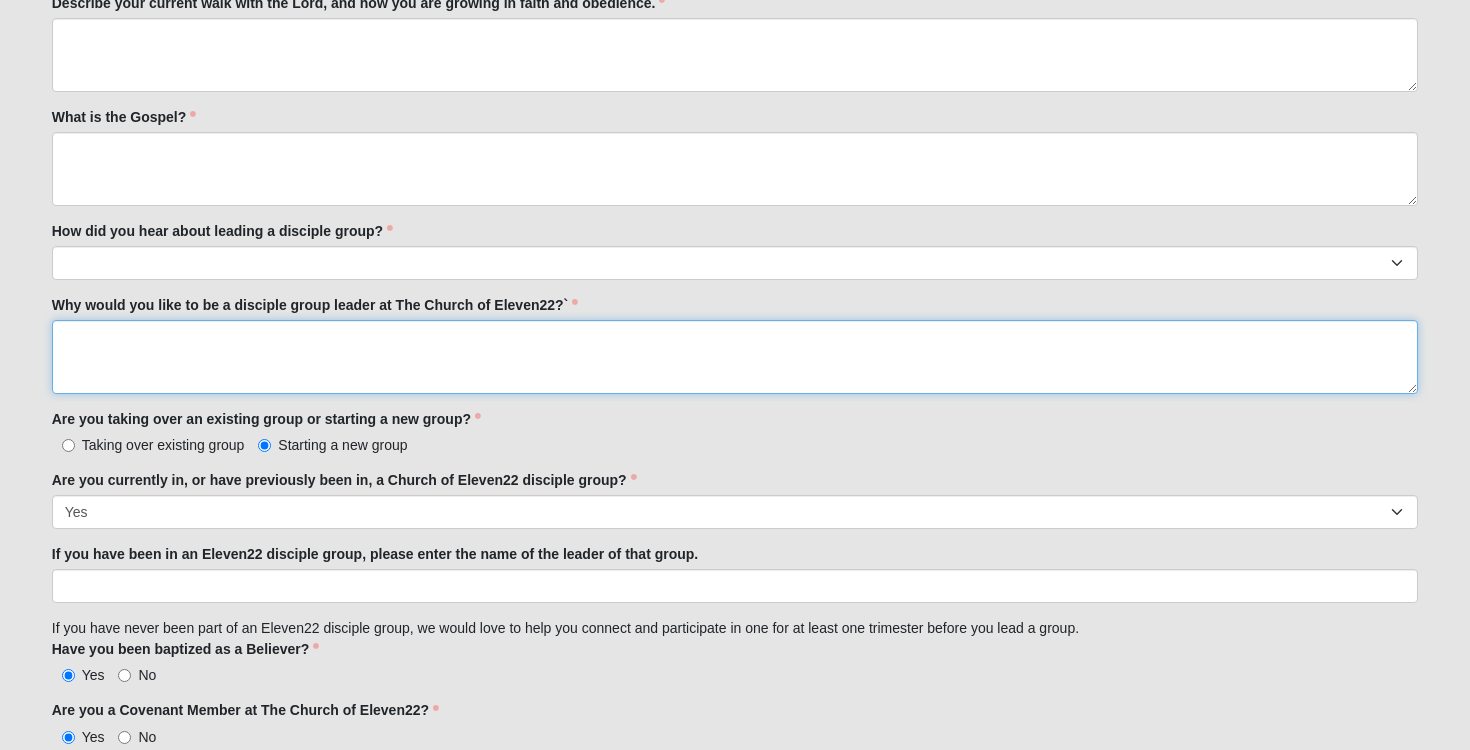 click on "Why would you like to be a disciple group leader at The Church of Eleven22?`" at bounding box center (735, 357) 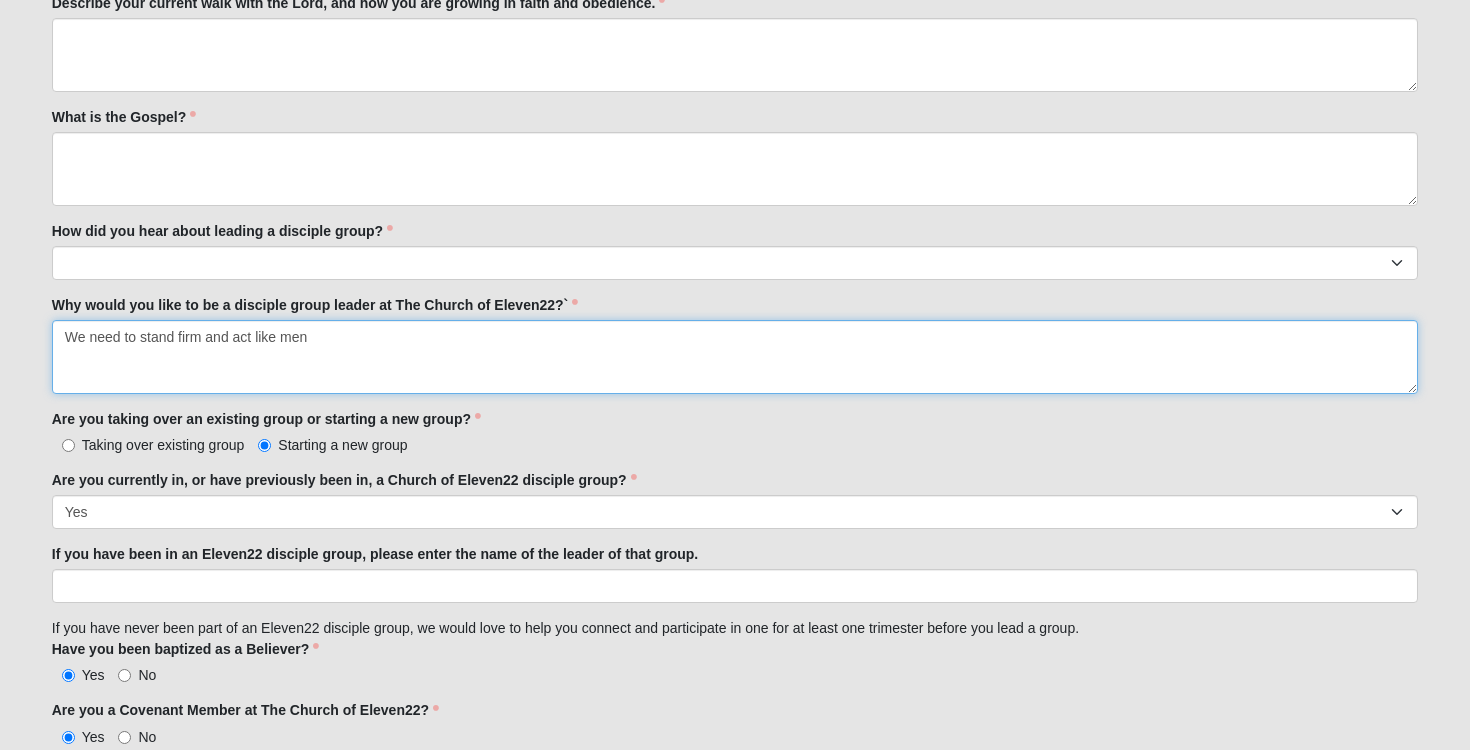 type on "We need to stand firm and act like men" 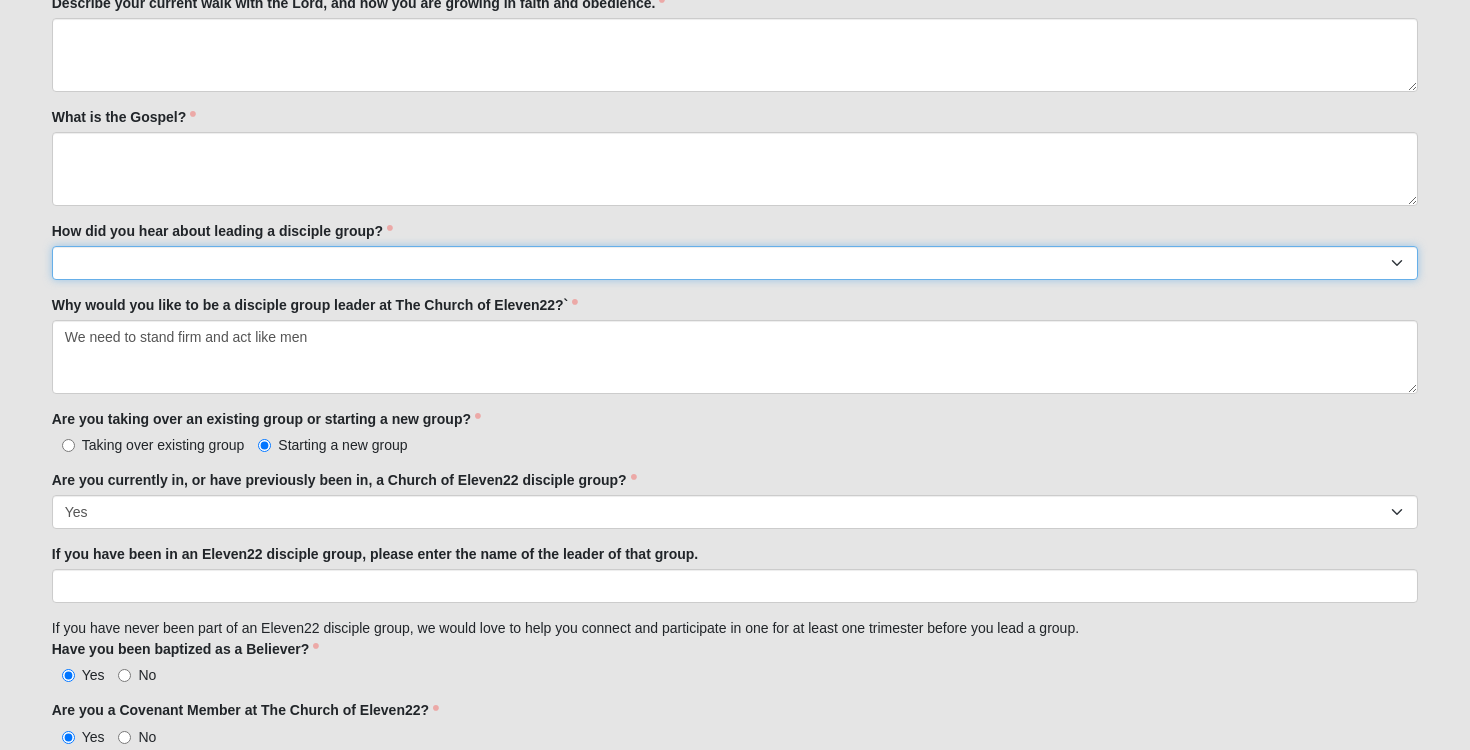 select on "Other" 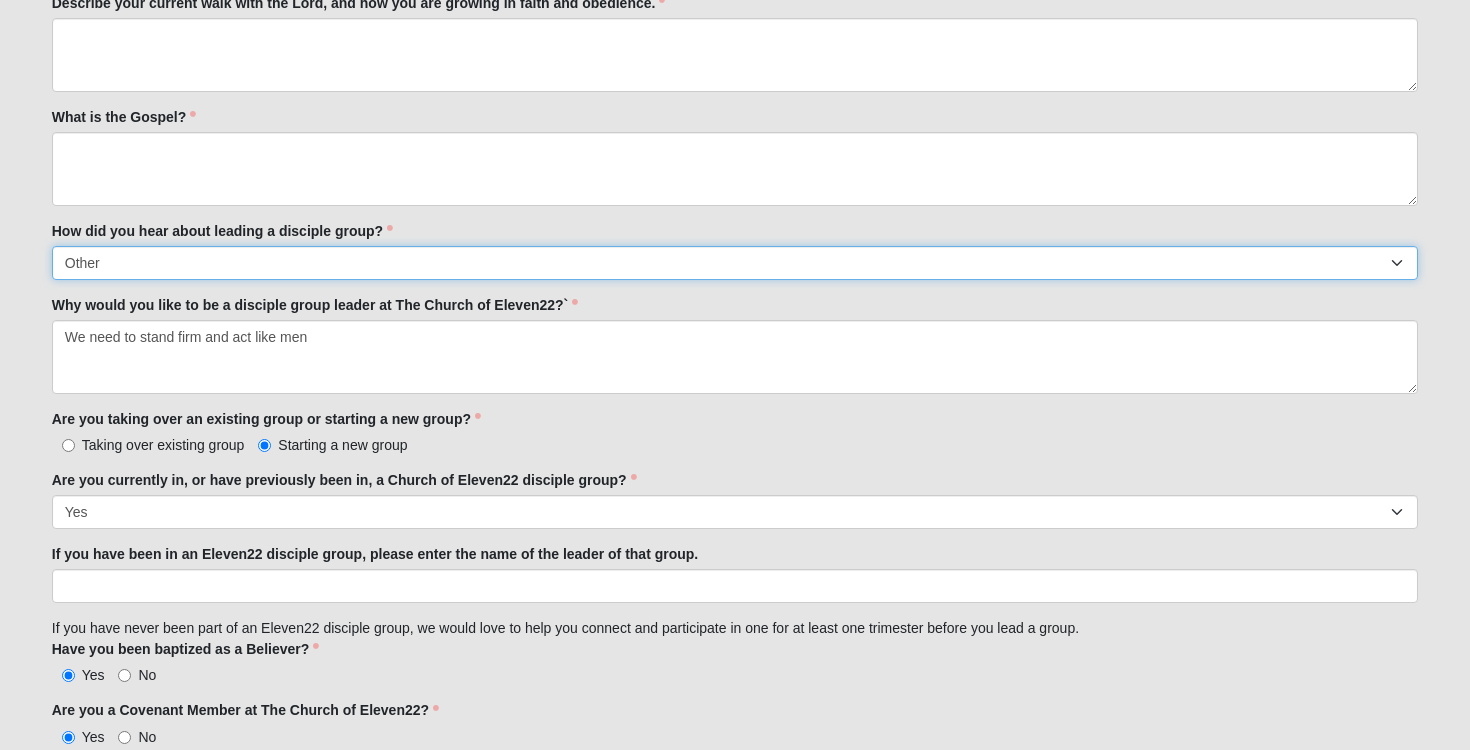 click on "Other" at bounding box center (0, 0) 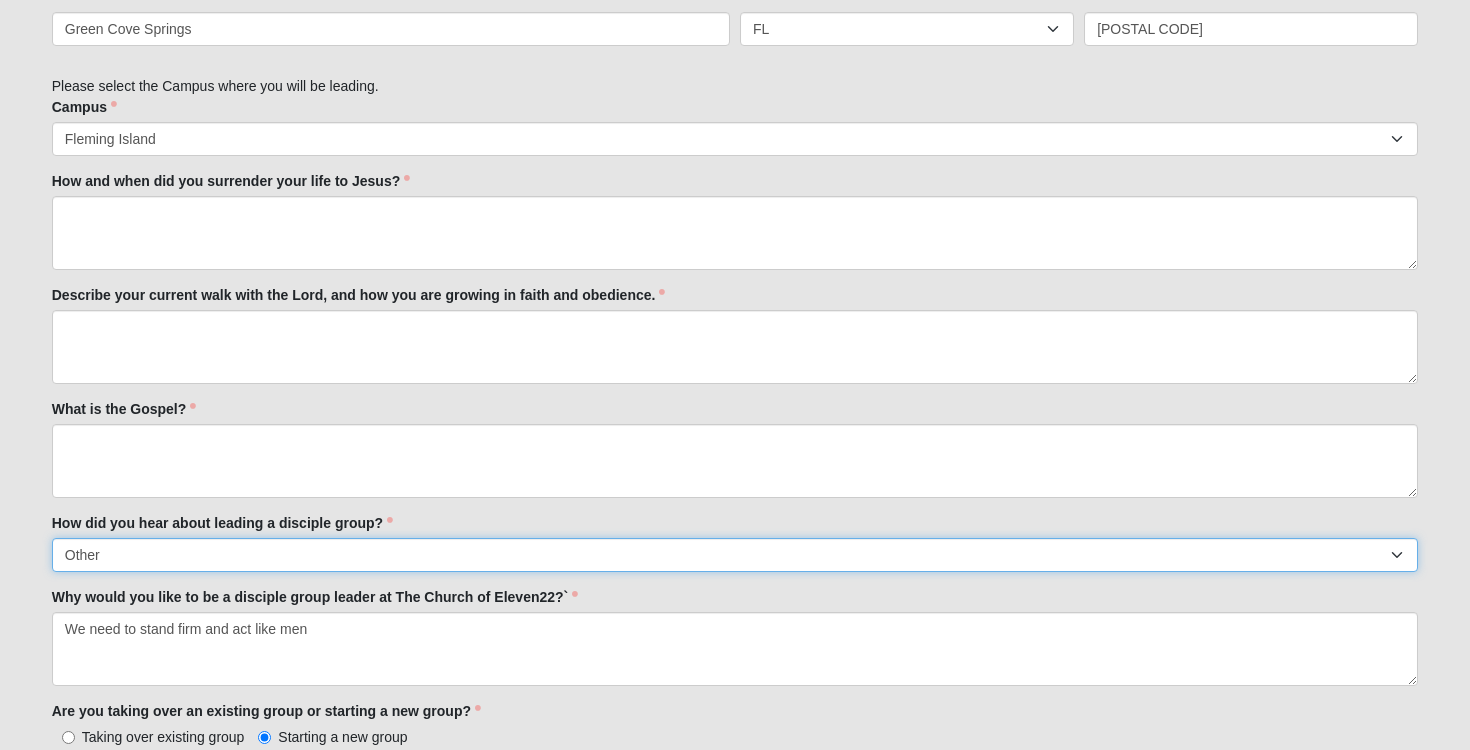 scroll, scrollTop: 931, scrollLeft: 0, axis: vertical 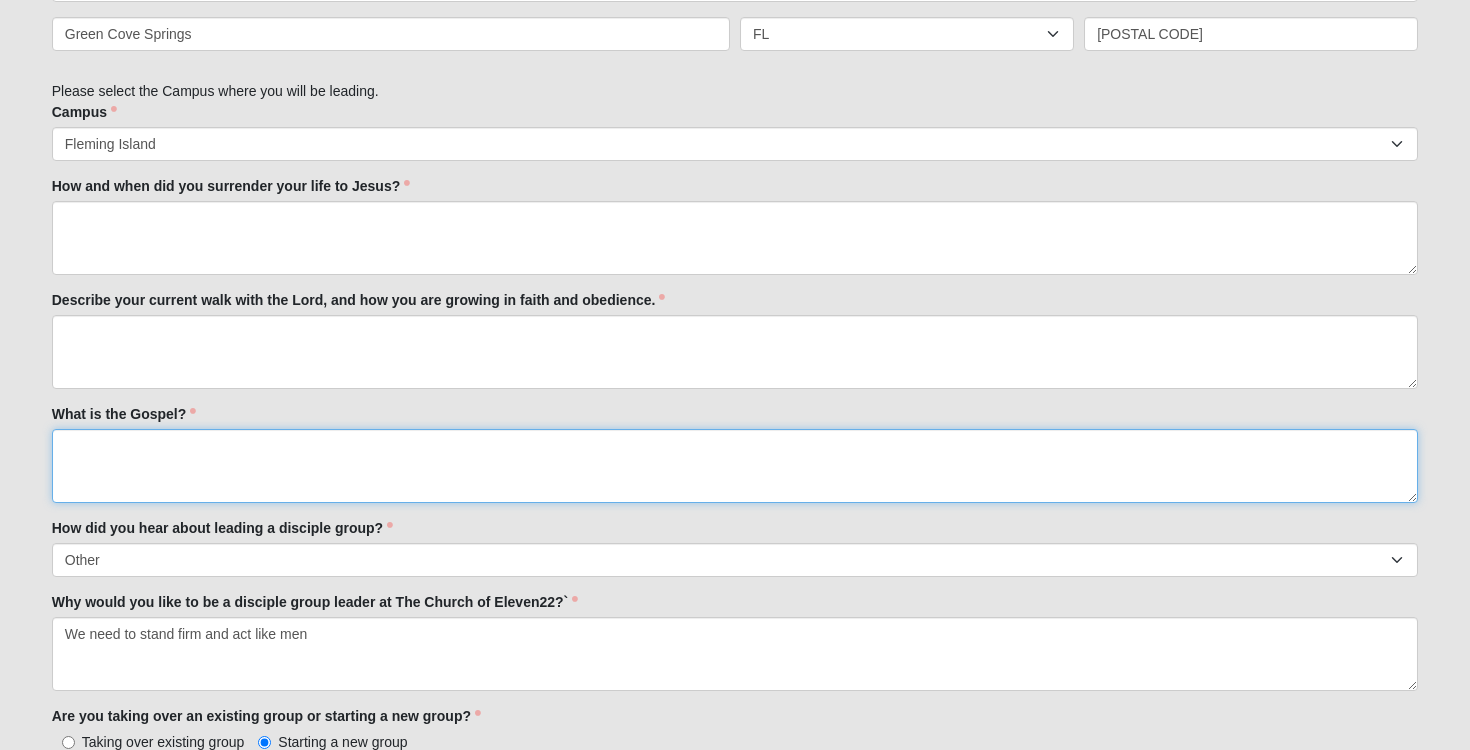 click on "What is the Gospel?" at bounding box center (735, 466) 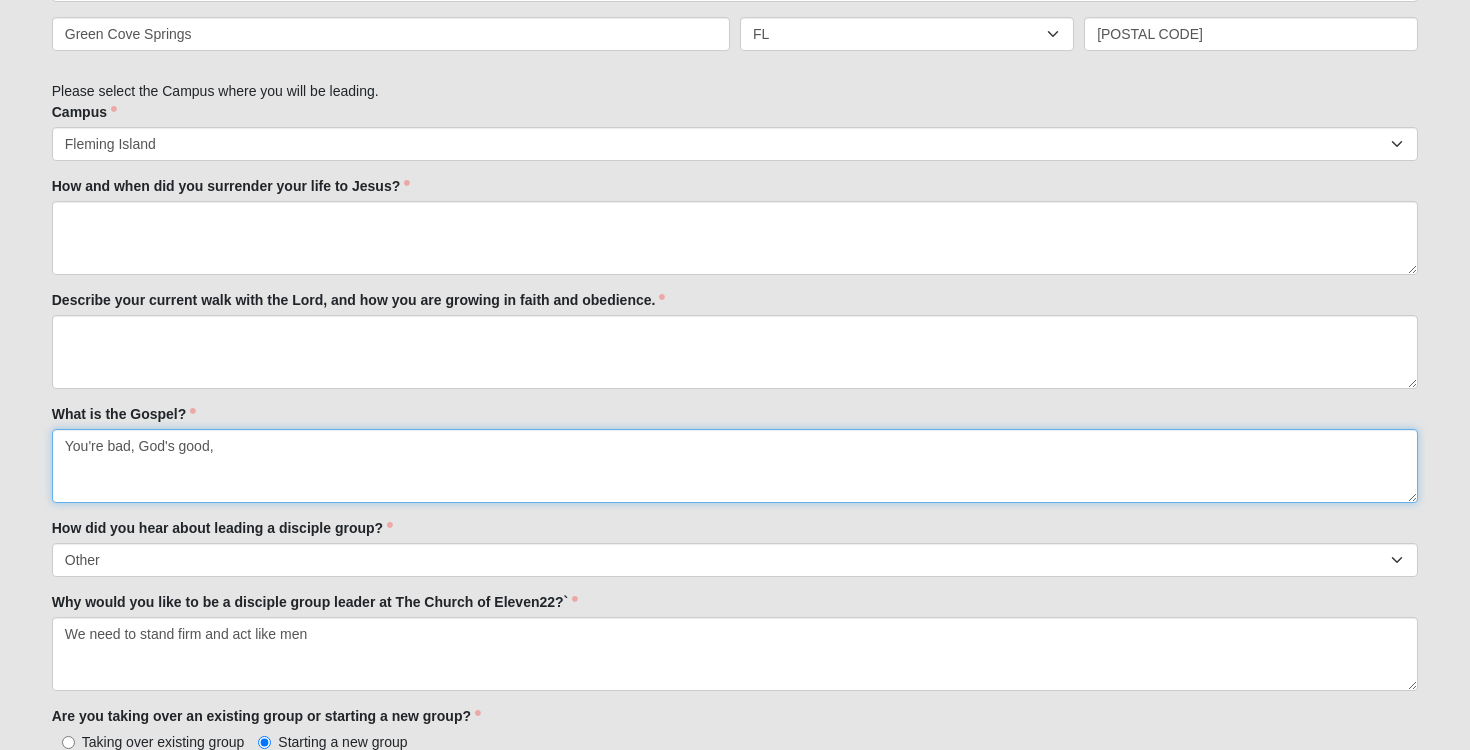 type on "You're bad, God's good," 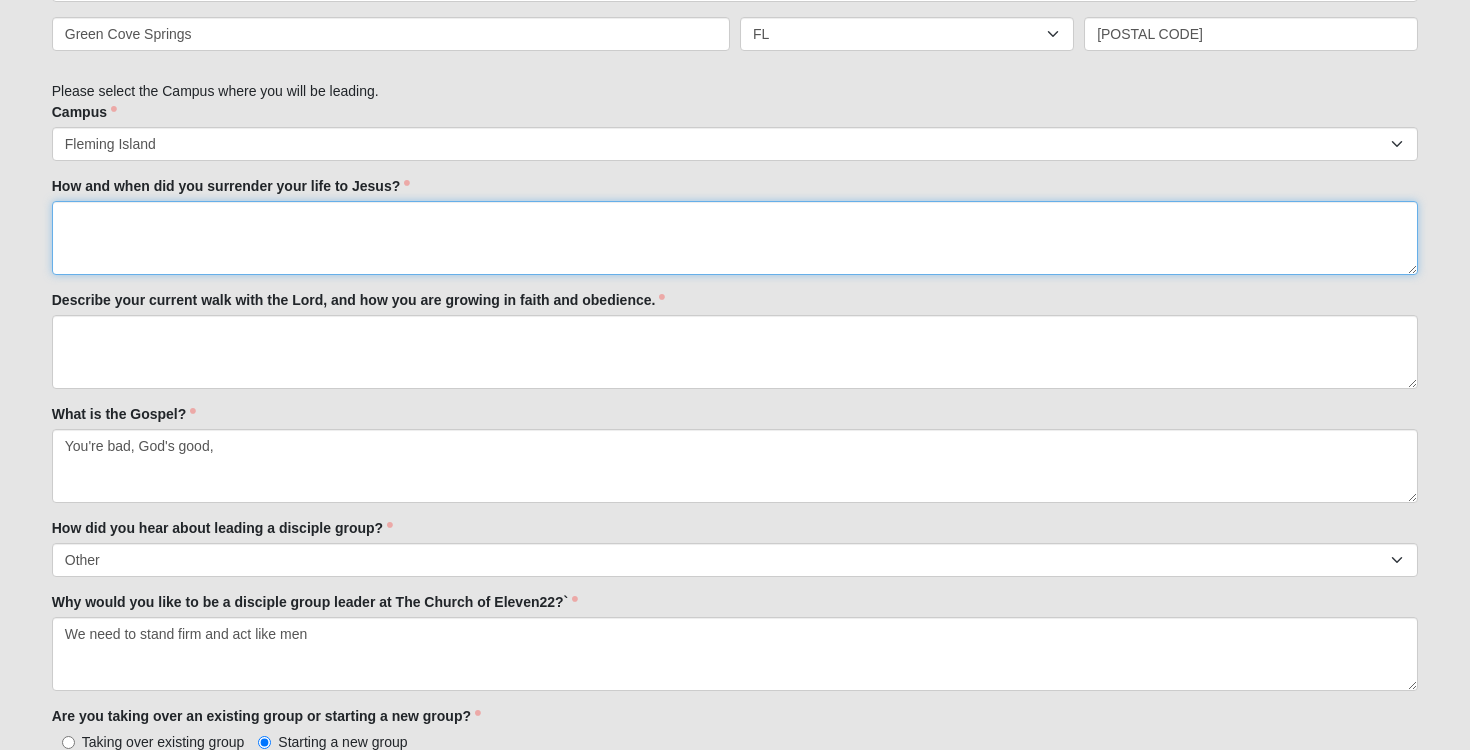 click on "How and when did you surrender your life to Jesus?" at bounding box center [735, 238] 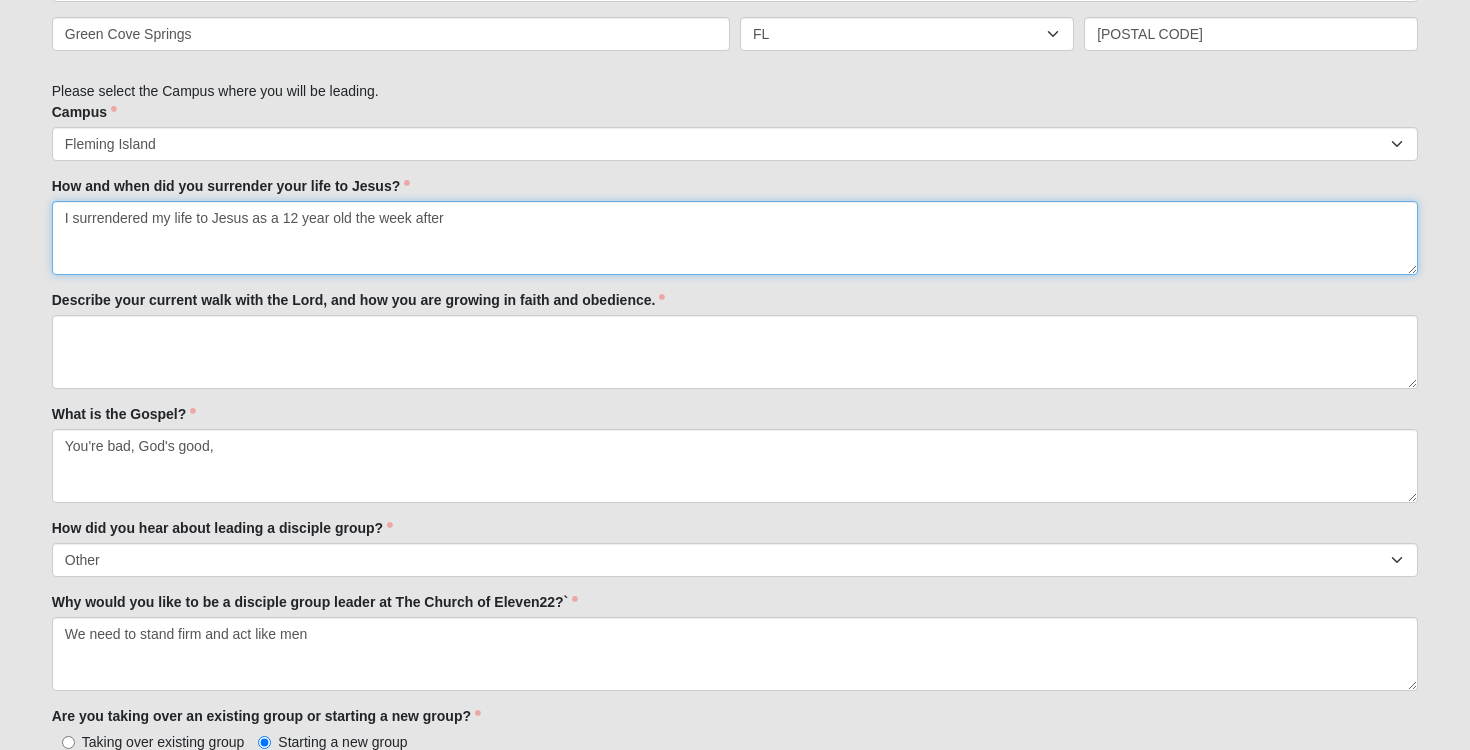click on "I surrendered my life to Jesus as a 12 year old the week after" at bounding box center [735, 238] 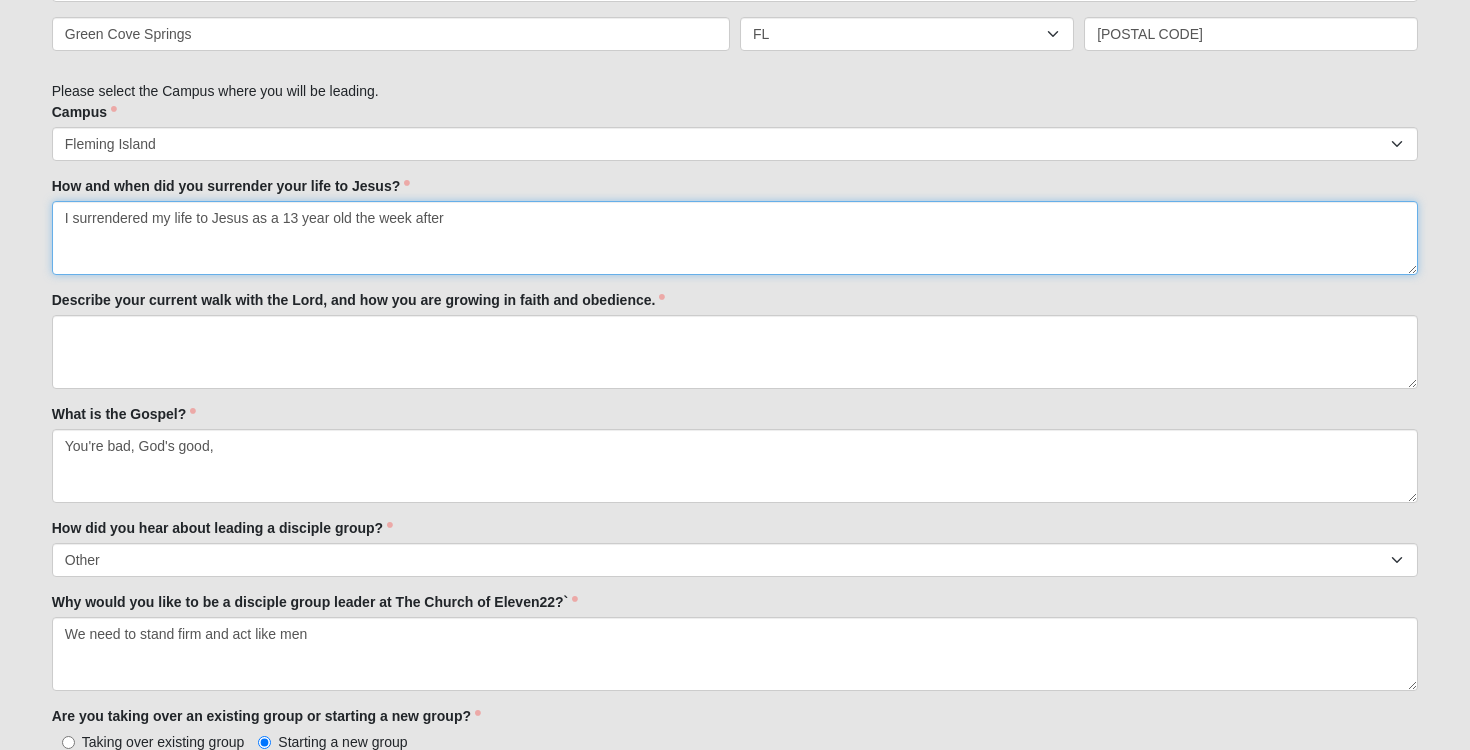 click on "I surrendered my life to Jesus as a 13 year old the week after" at bounding box center (735, 238) 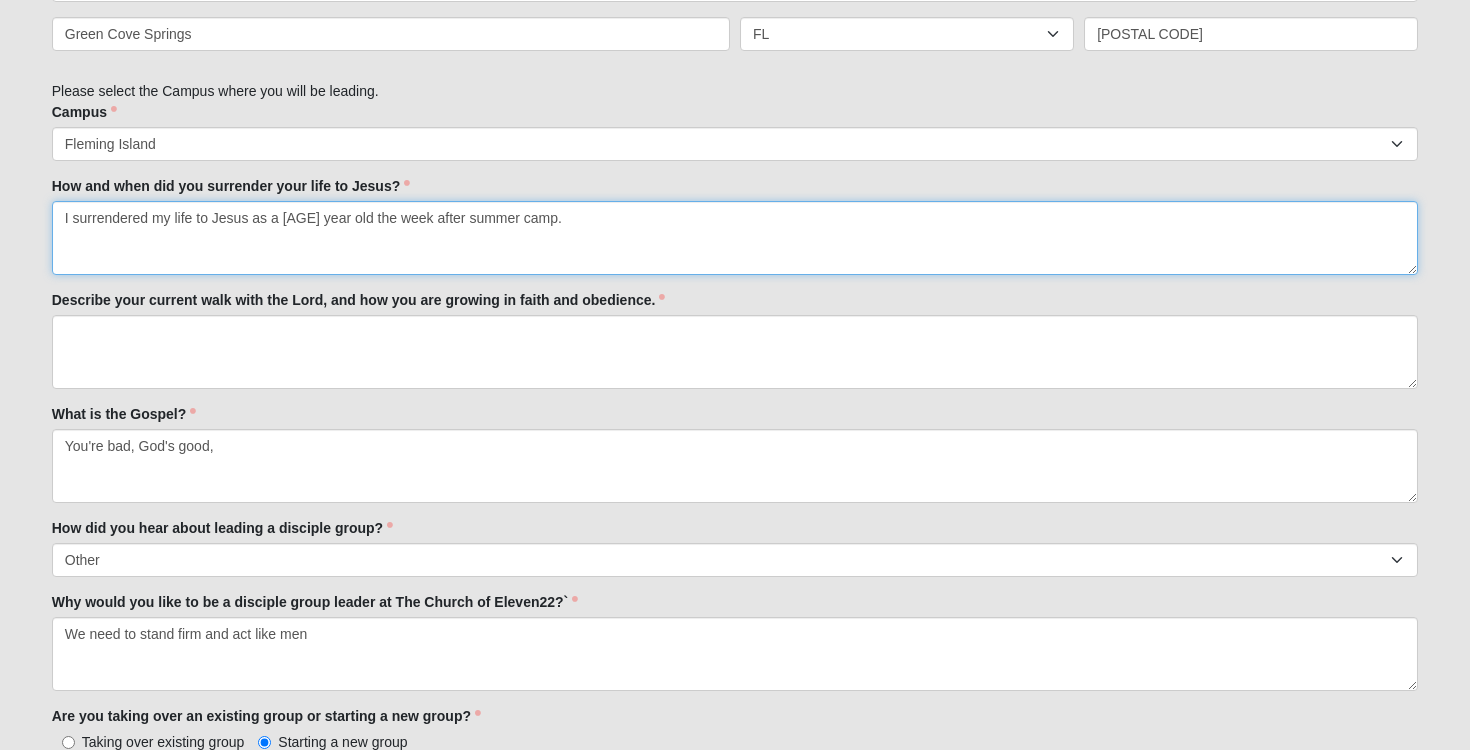 type on "I surrendered my life to Jesus as a [AGE] year old the week after summer camp." 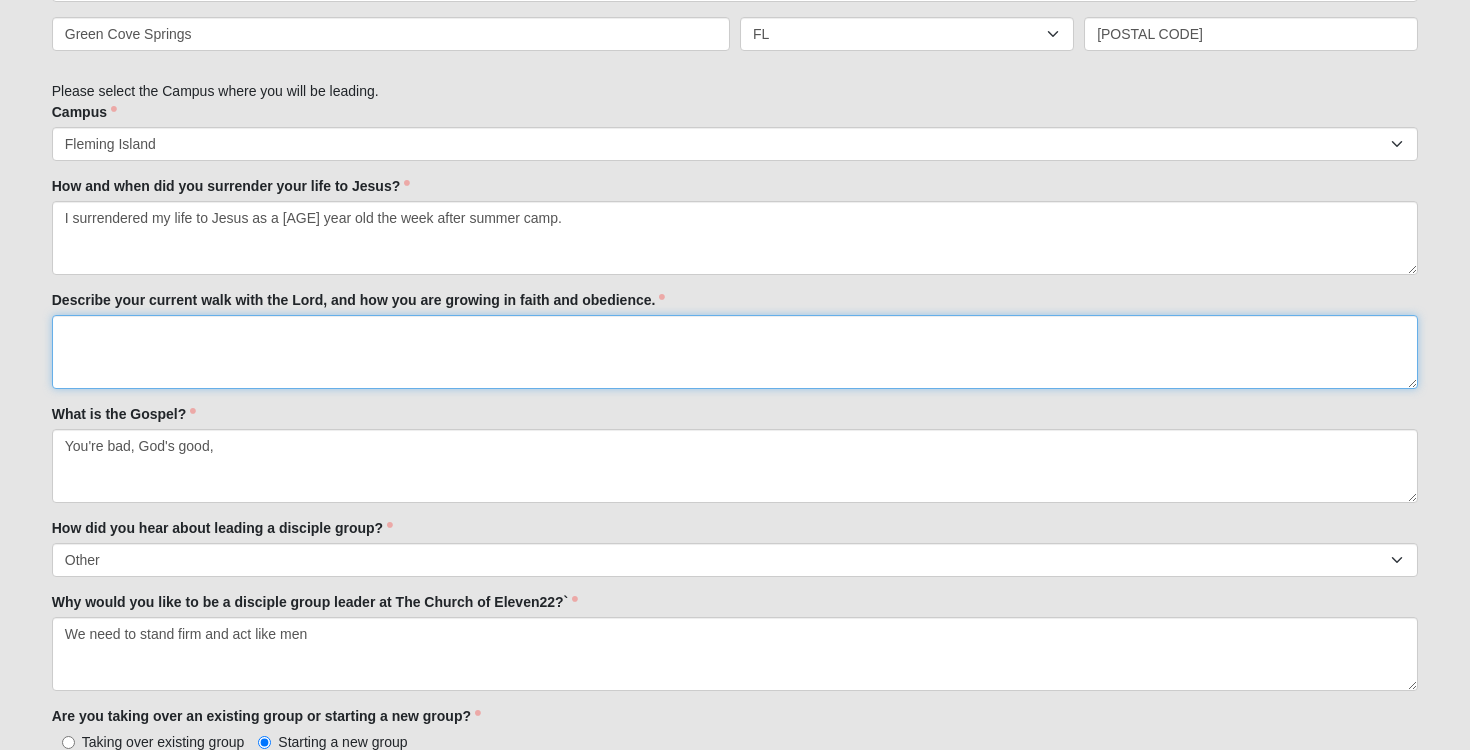 click on "Describe your current walk with the Lord, and how you are growing in faith and obedience." at bounding box center [735, 352] 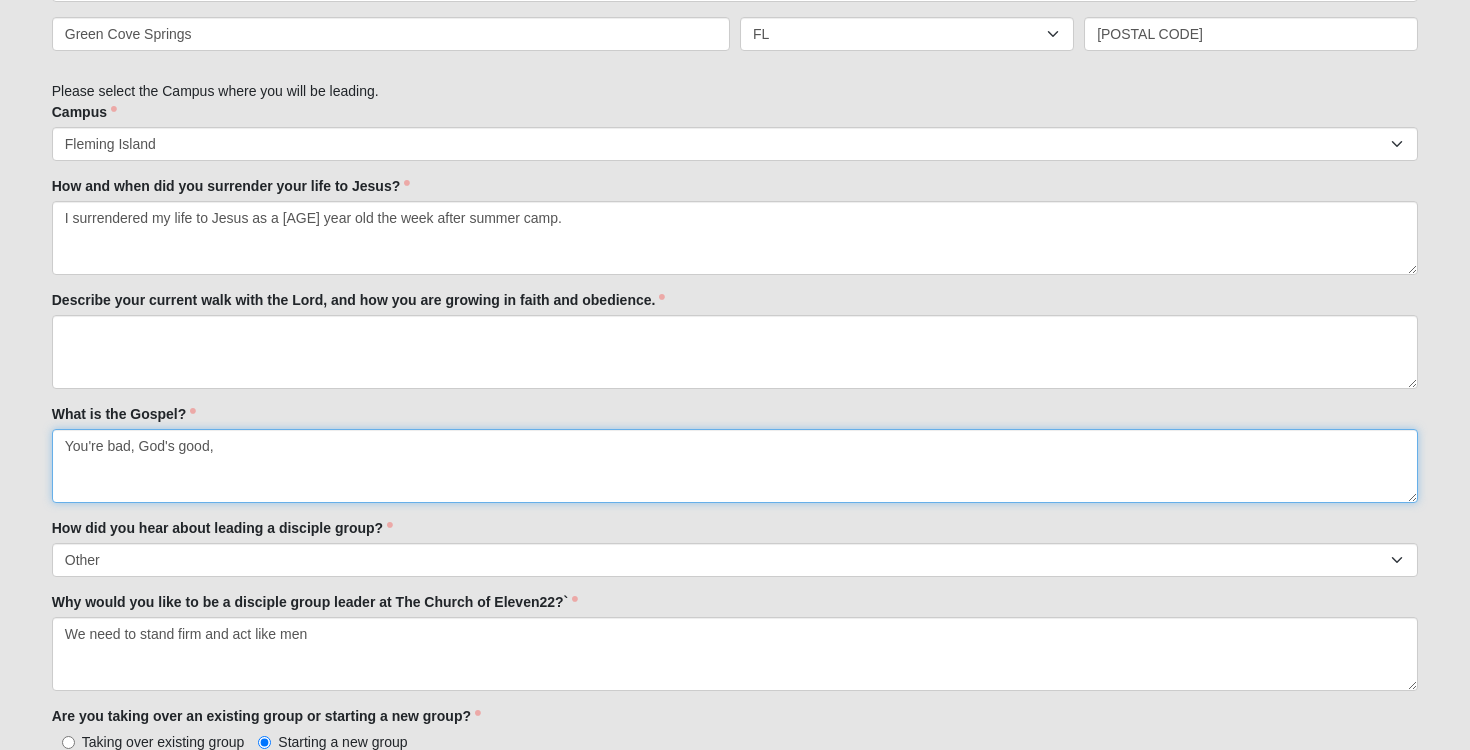click on "You're bad, God's good," at bounding box center (735, 466) 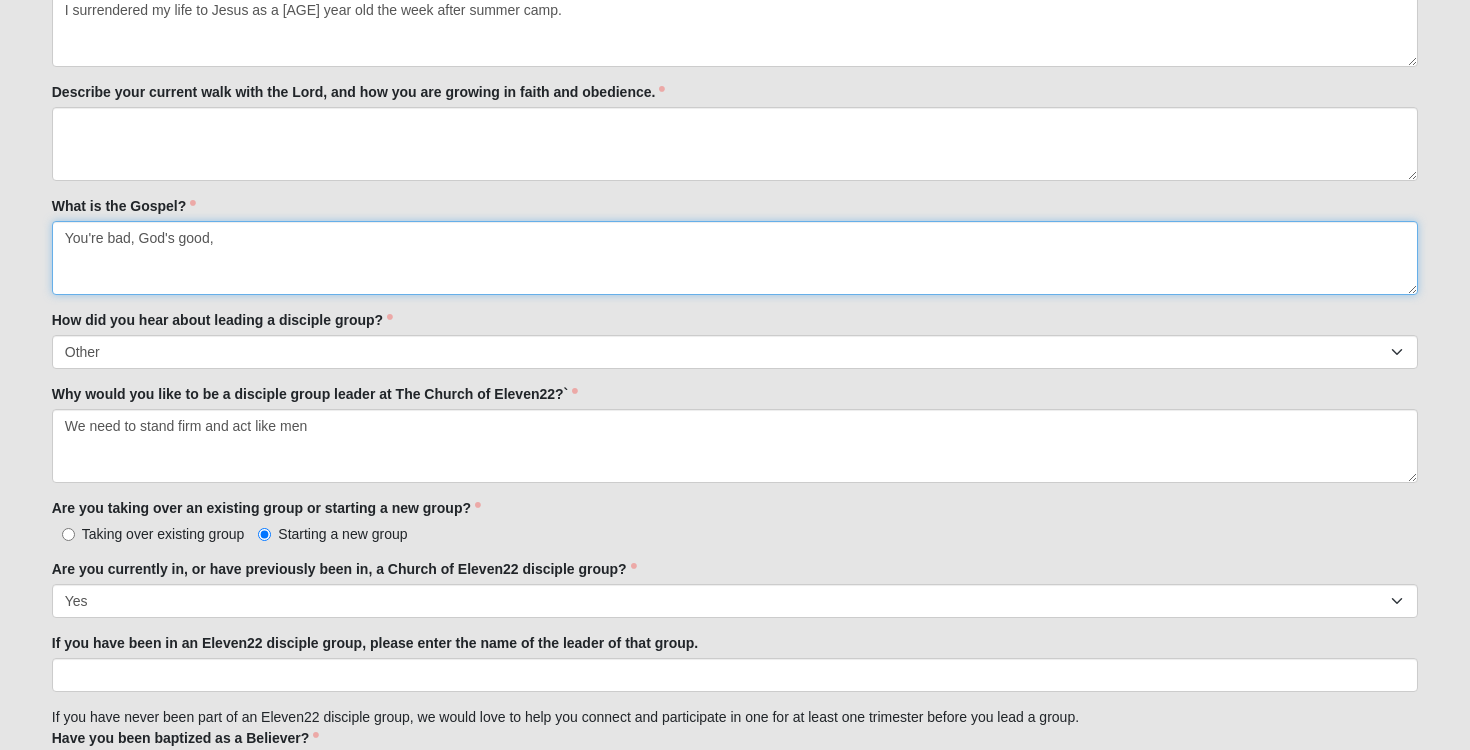 scroll, scrollTop: 1133, scrollLeft: 0, axis: vertical 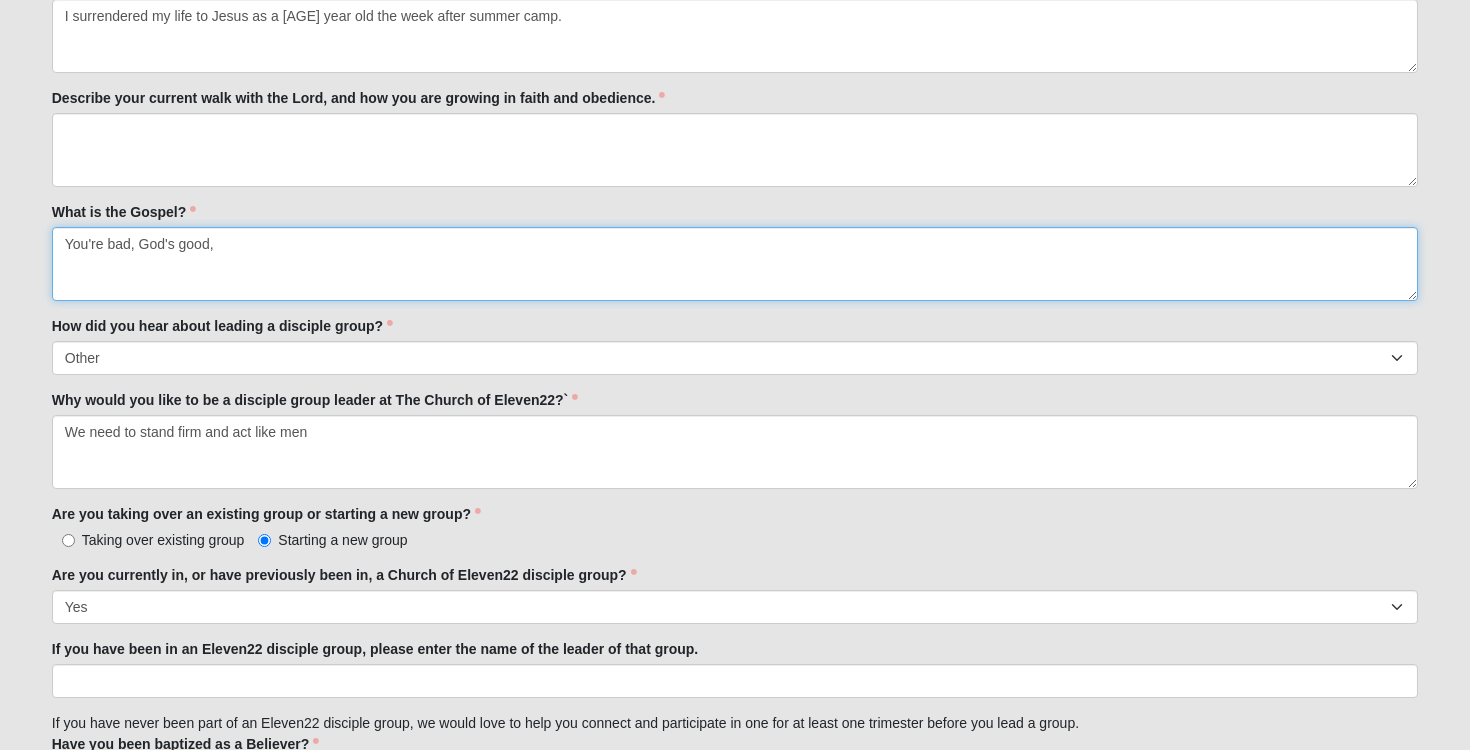 drag, startPoint x: 231, startPoint y: 243, endPoint x: 143, endPoint y: 238, distance: 88.14193 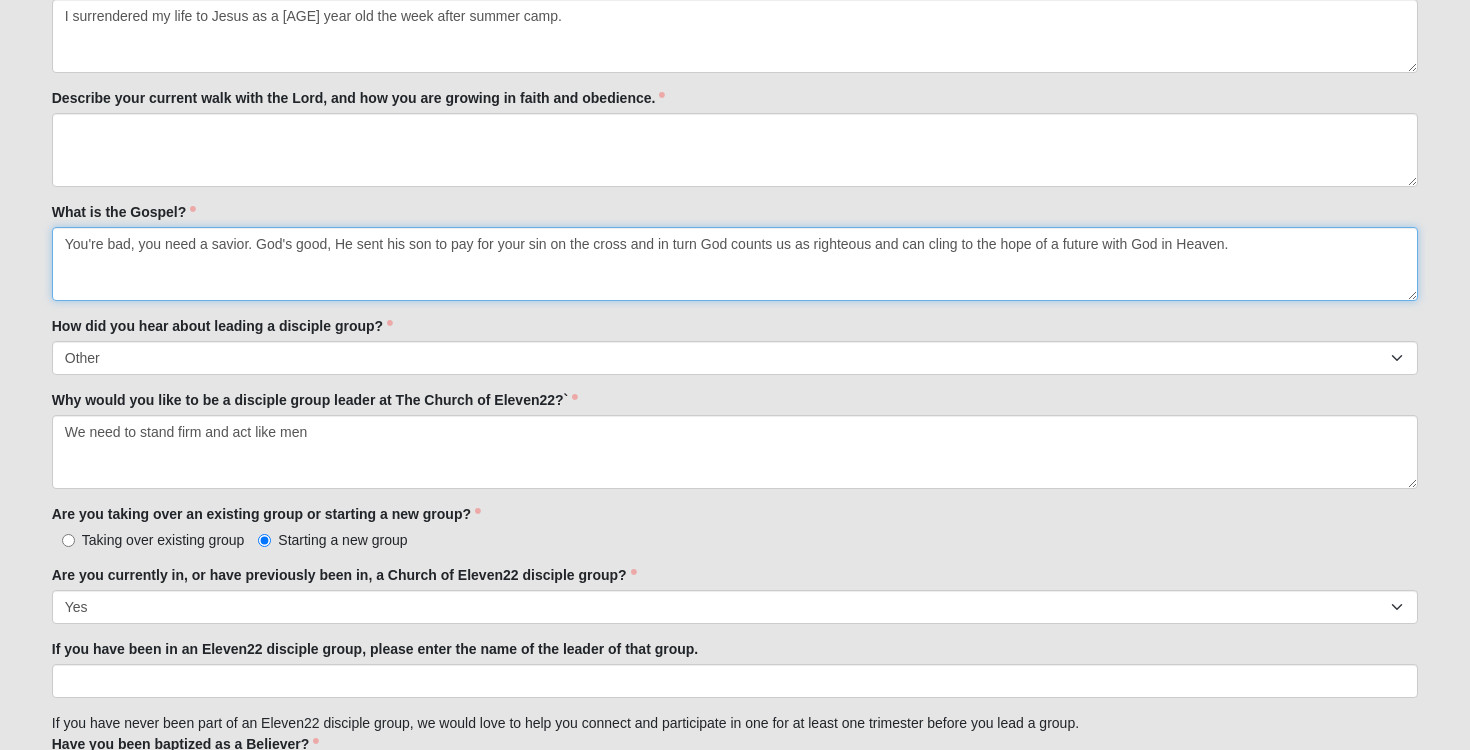 type on "You're bad, you need a savior. God's good, He sent his son to pay for your sin on the cross and in turn God counts us as righteous and can cling to the hope of a future with God in Heaven." 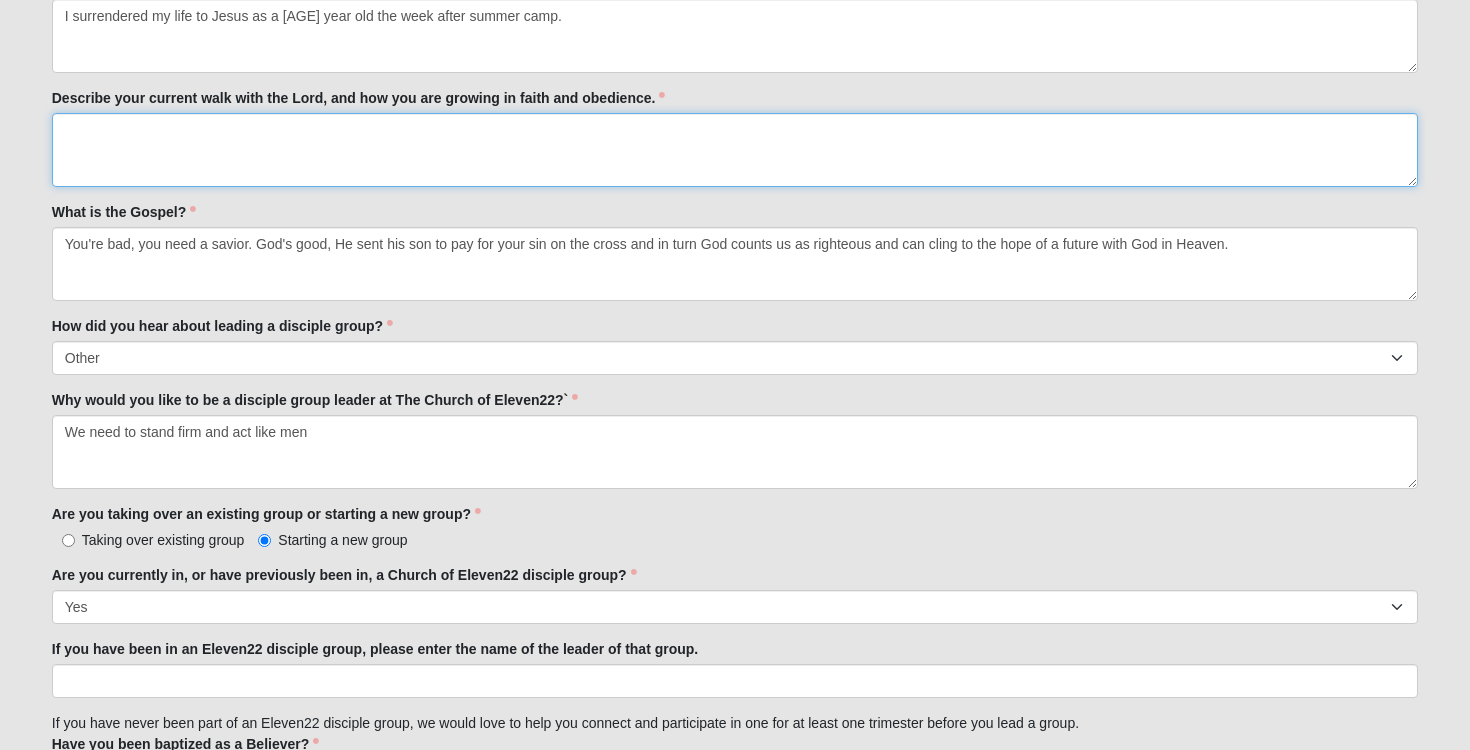 click on "Describe your current walk with the Lord, and how you are growing in faith and obedience." at bounding box center [735, 150] 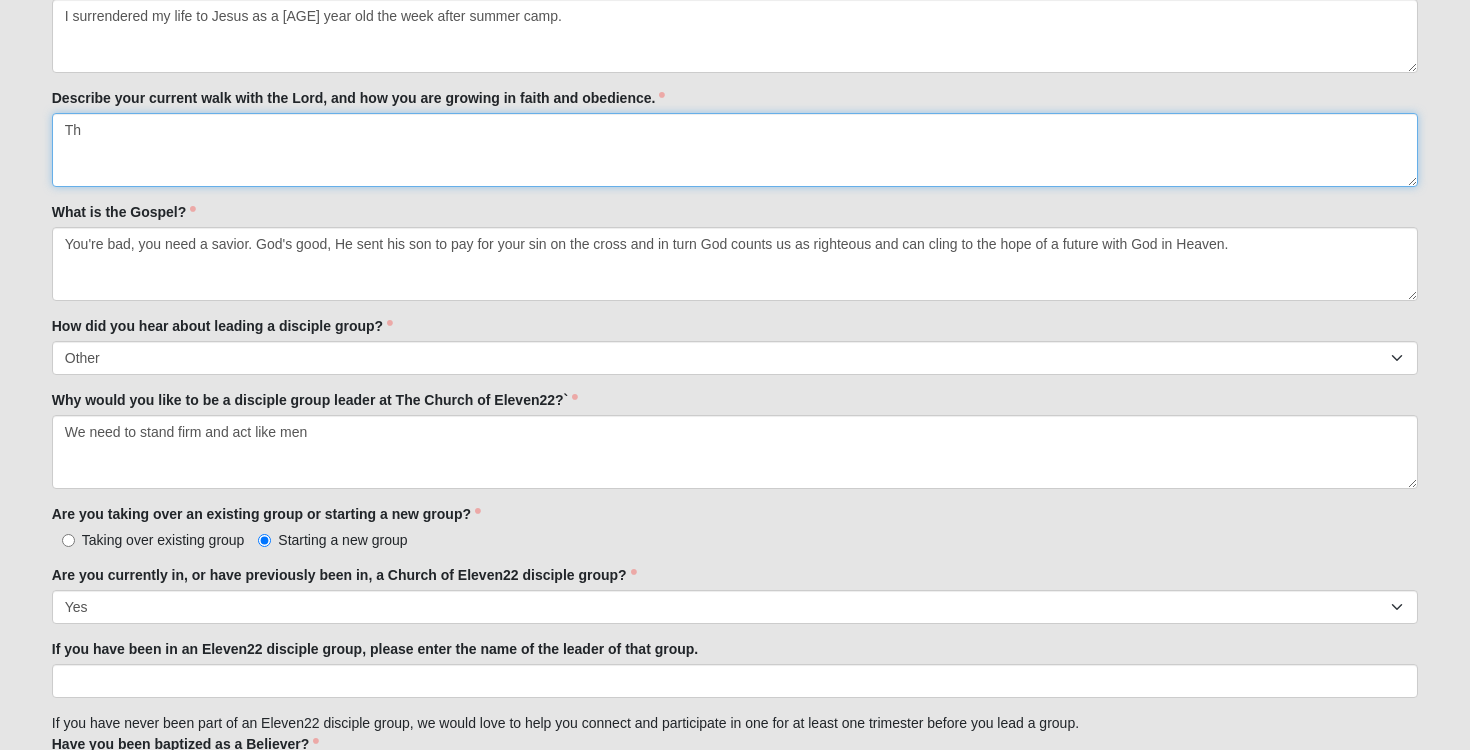 type on "T" 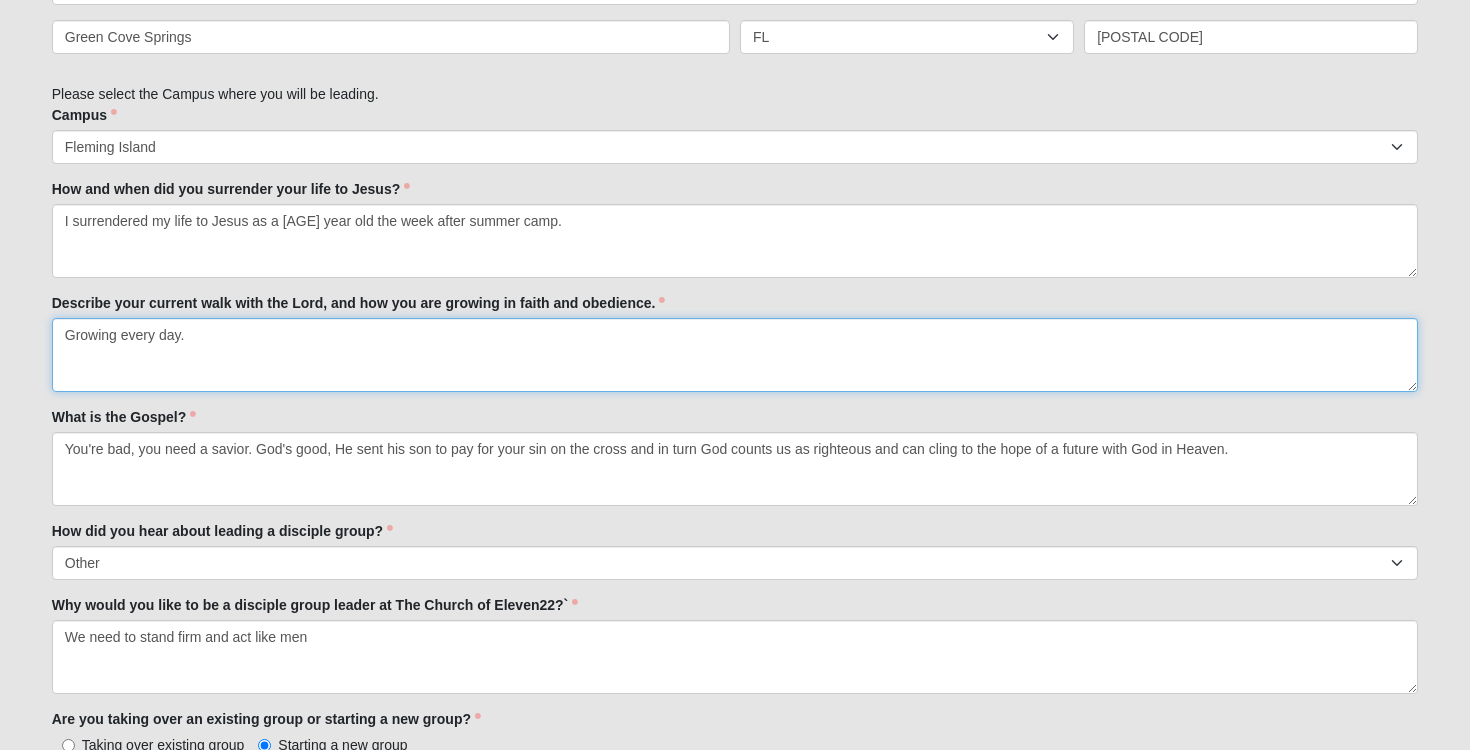 scroll, scrollTop: 1695, scrollLeft: 0, axis: vertical 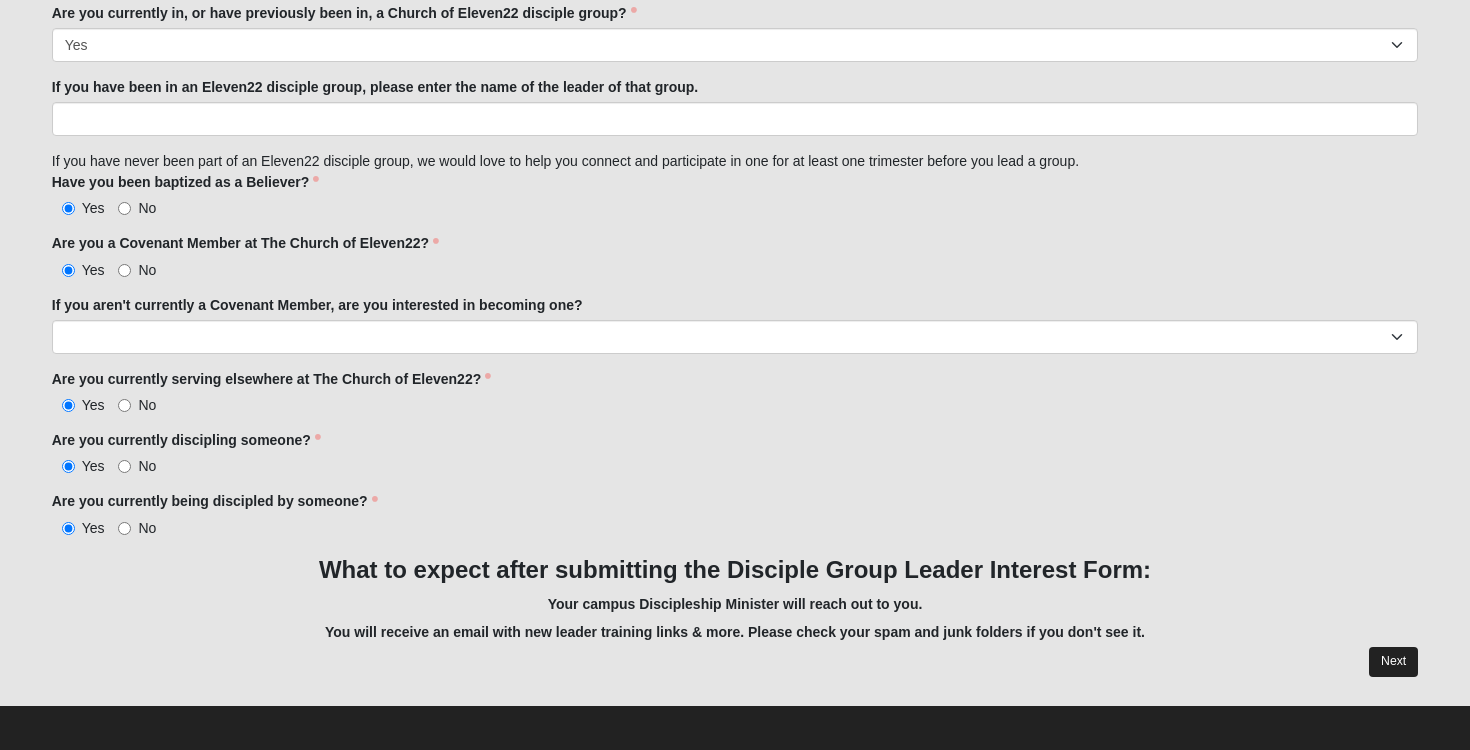 type on "Growing every day." 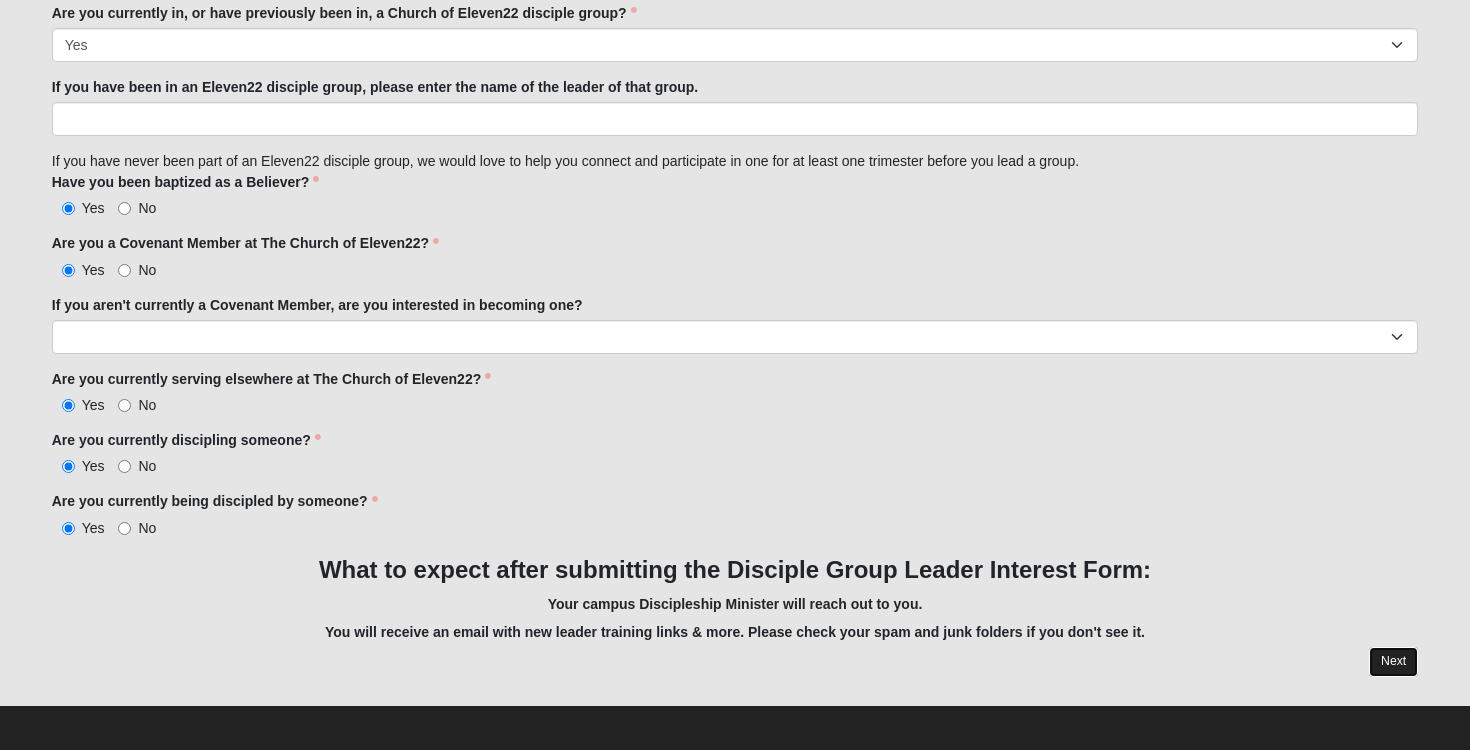 click on "Next" at bounding box center (1393, 661) 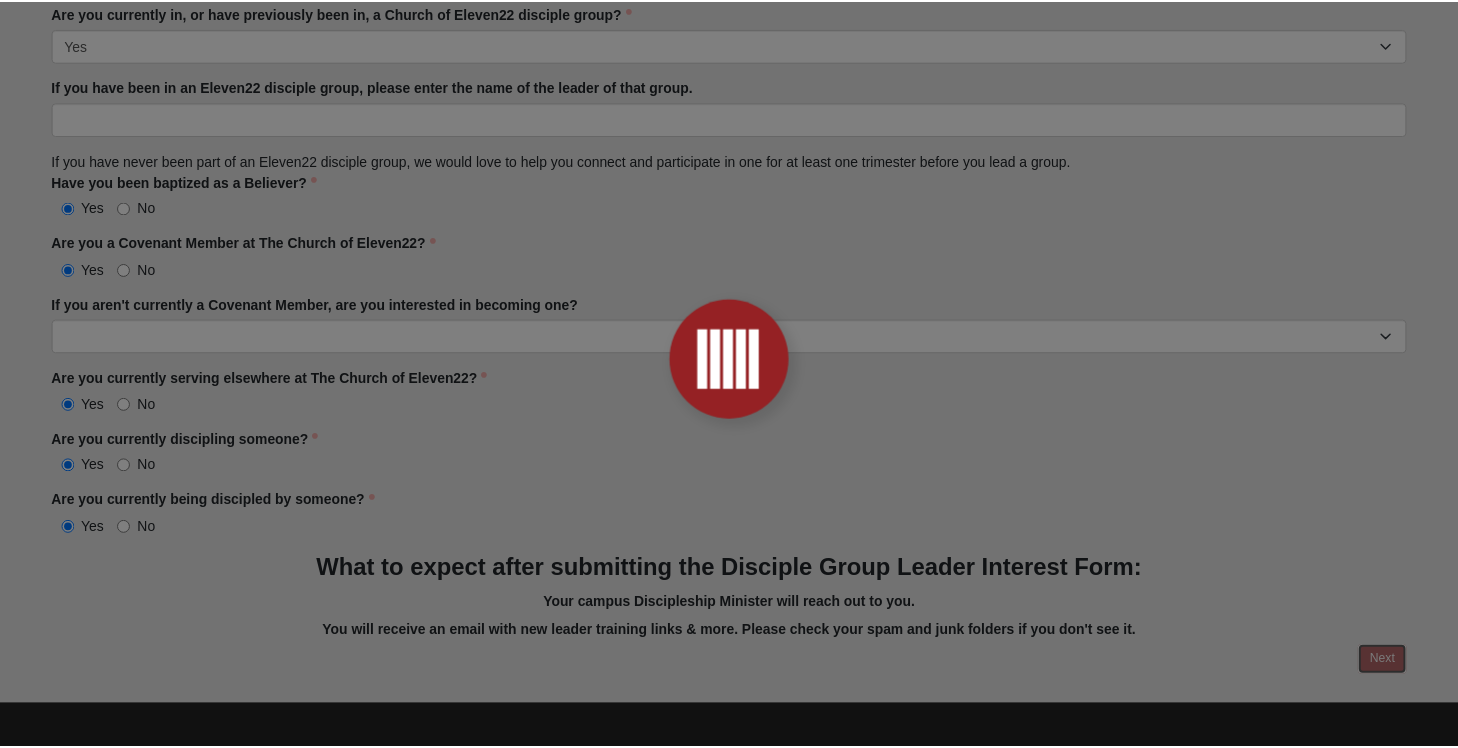 scroll, scrollTop: 0, scrollLeft: 0, axis: both 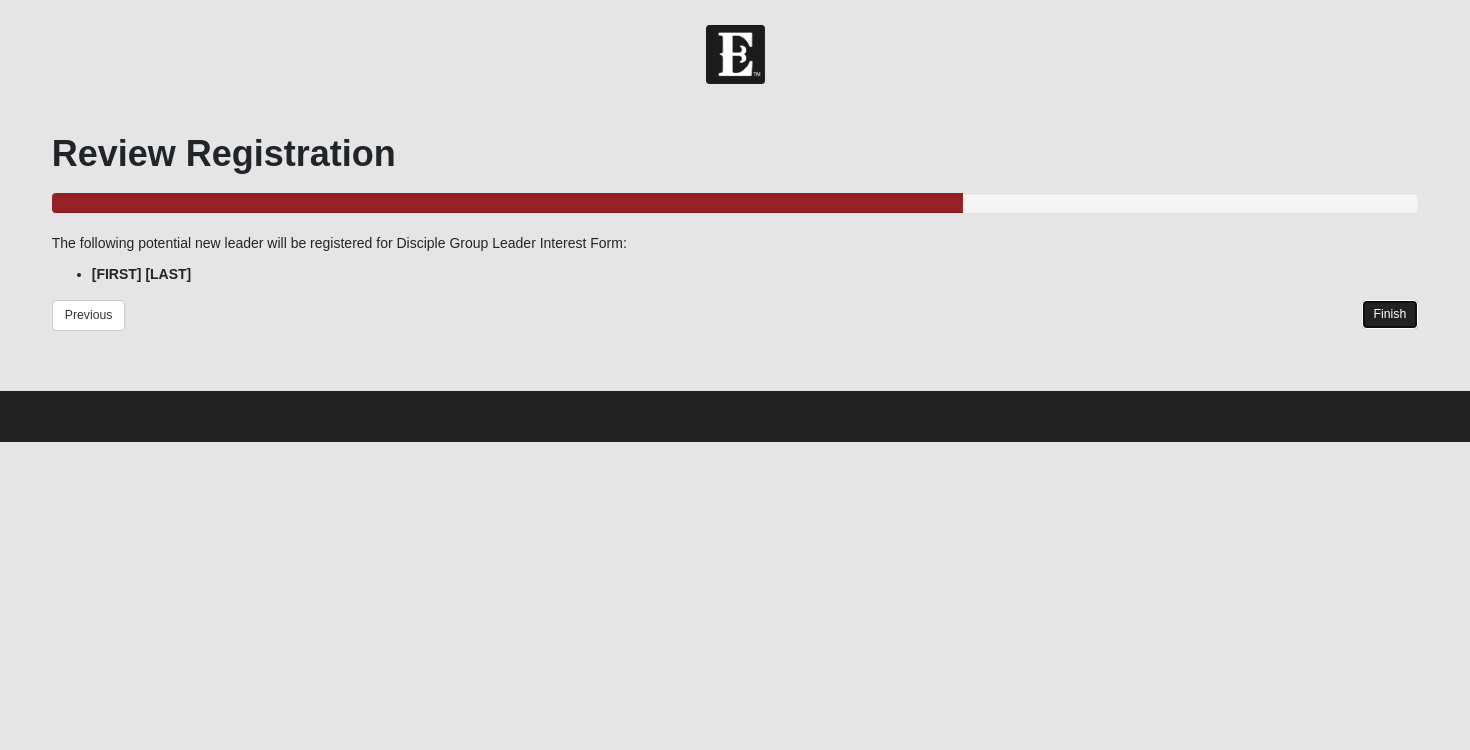 click on "Finish" at bounding box center (1390, 314) 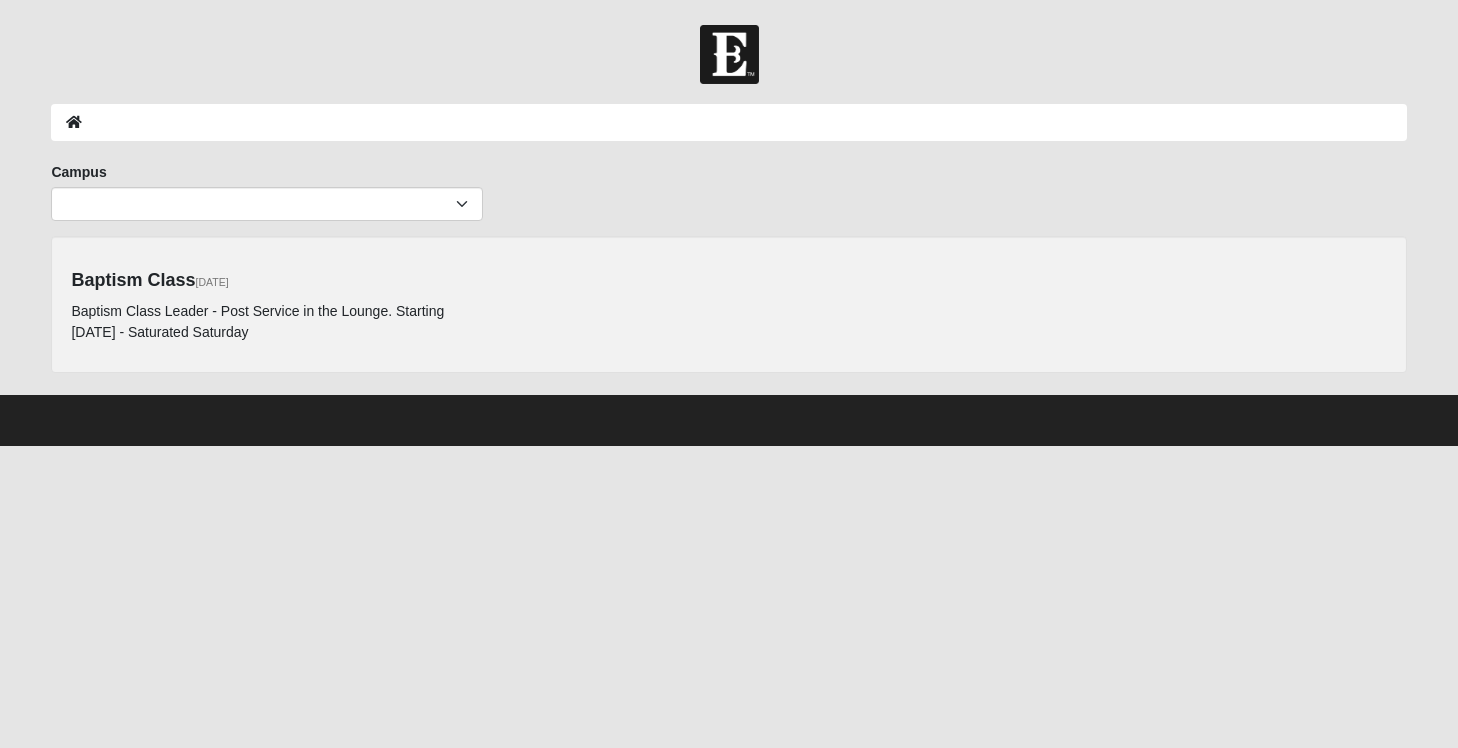 scroll, scrollTop: 0, scrollLeft: 0, axis: both 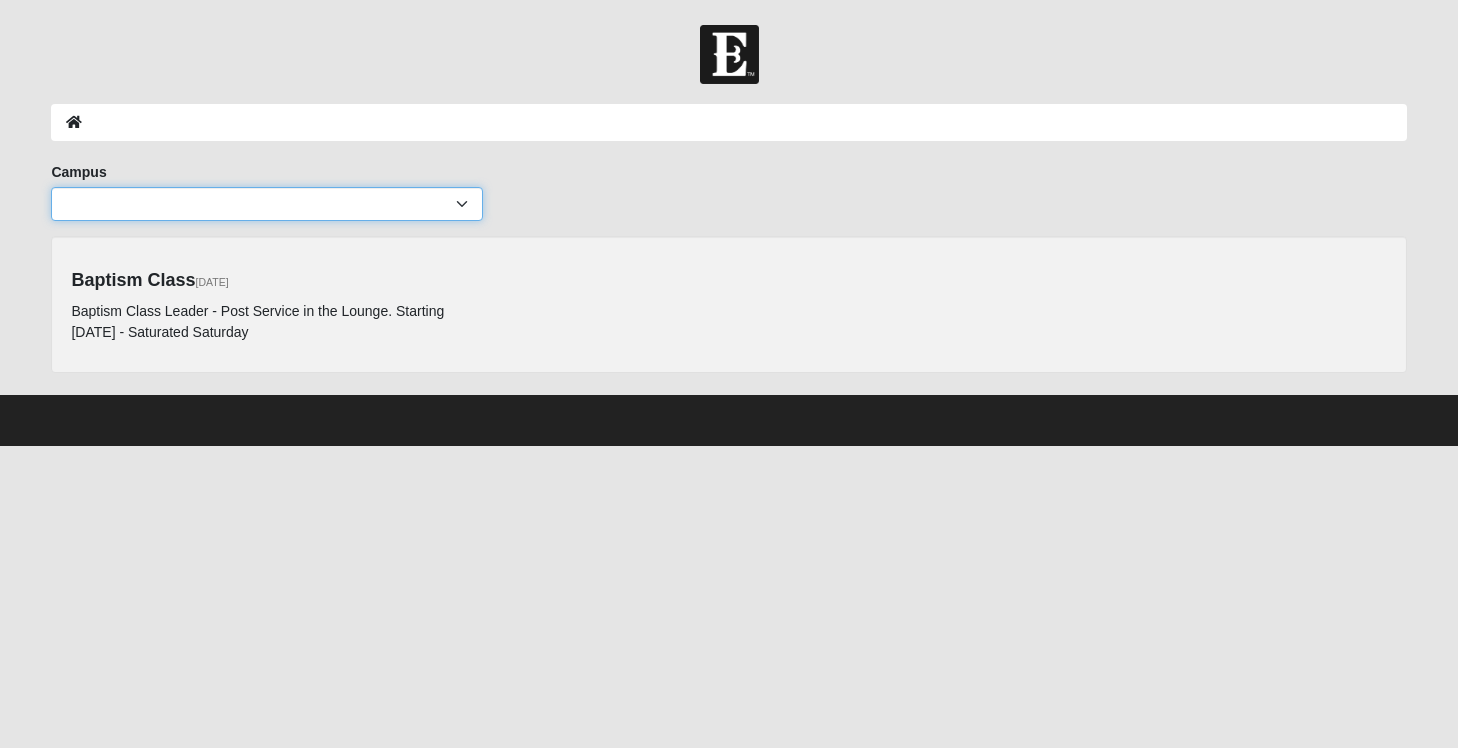 select on "4" 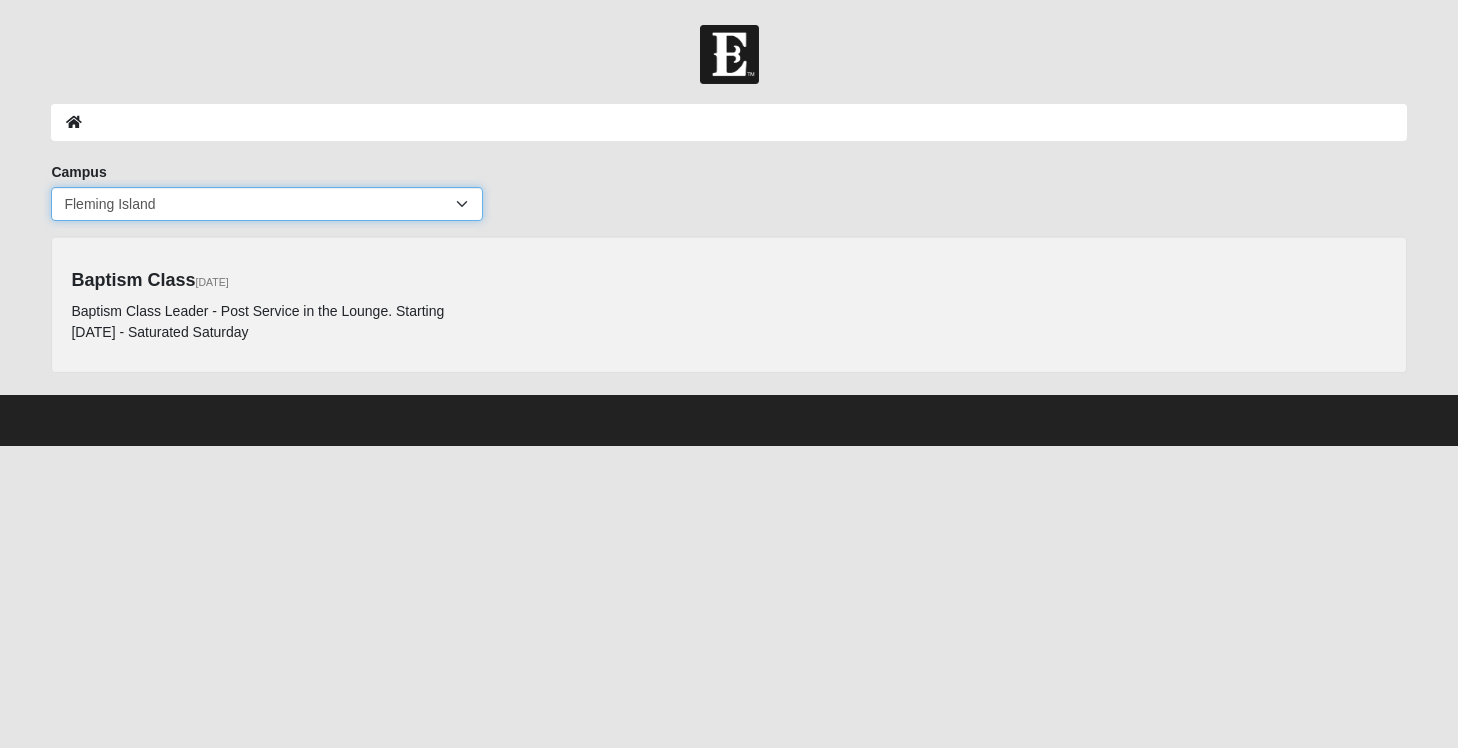 click on "Fleming Island" at bounding box center [0, 0] 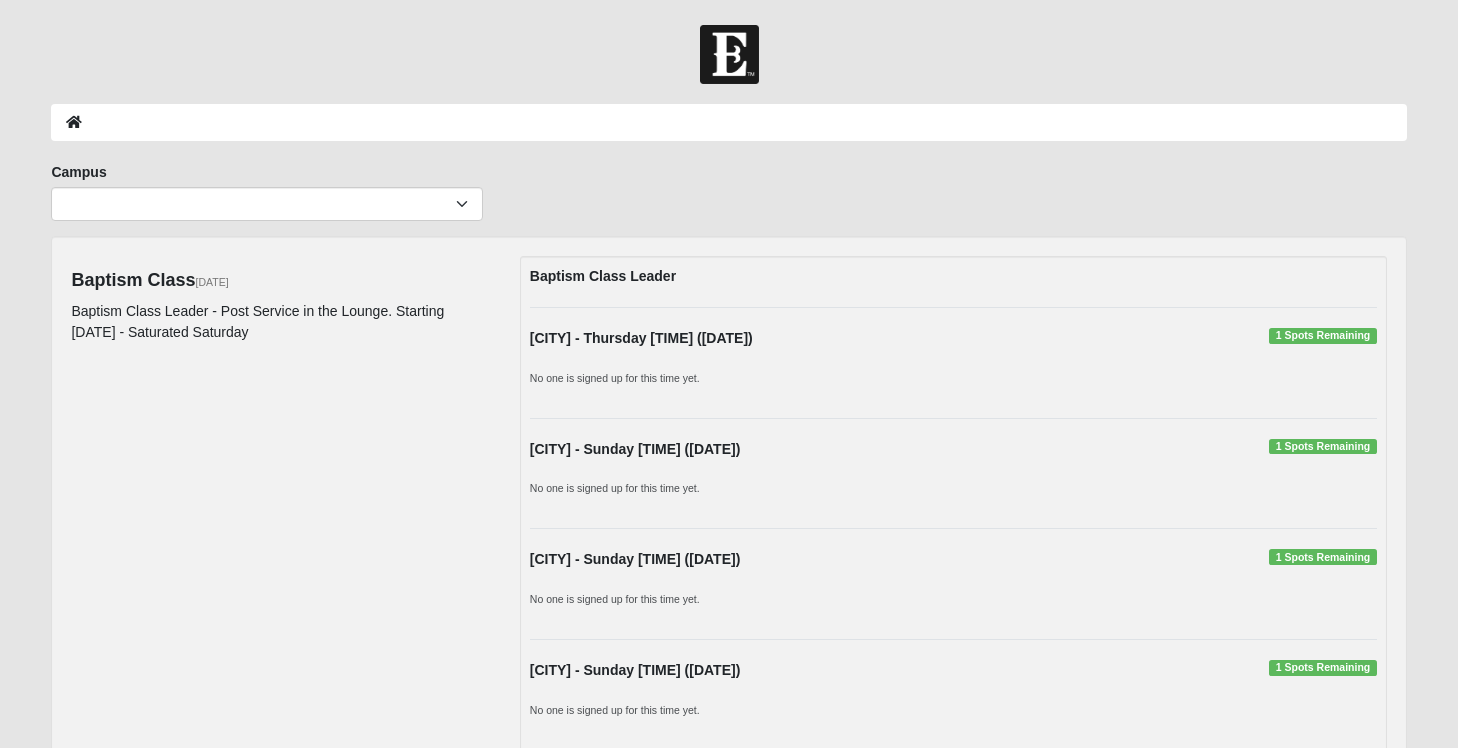 scroll, scrollTop: 0, scrollLeft: 0, axis: both 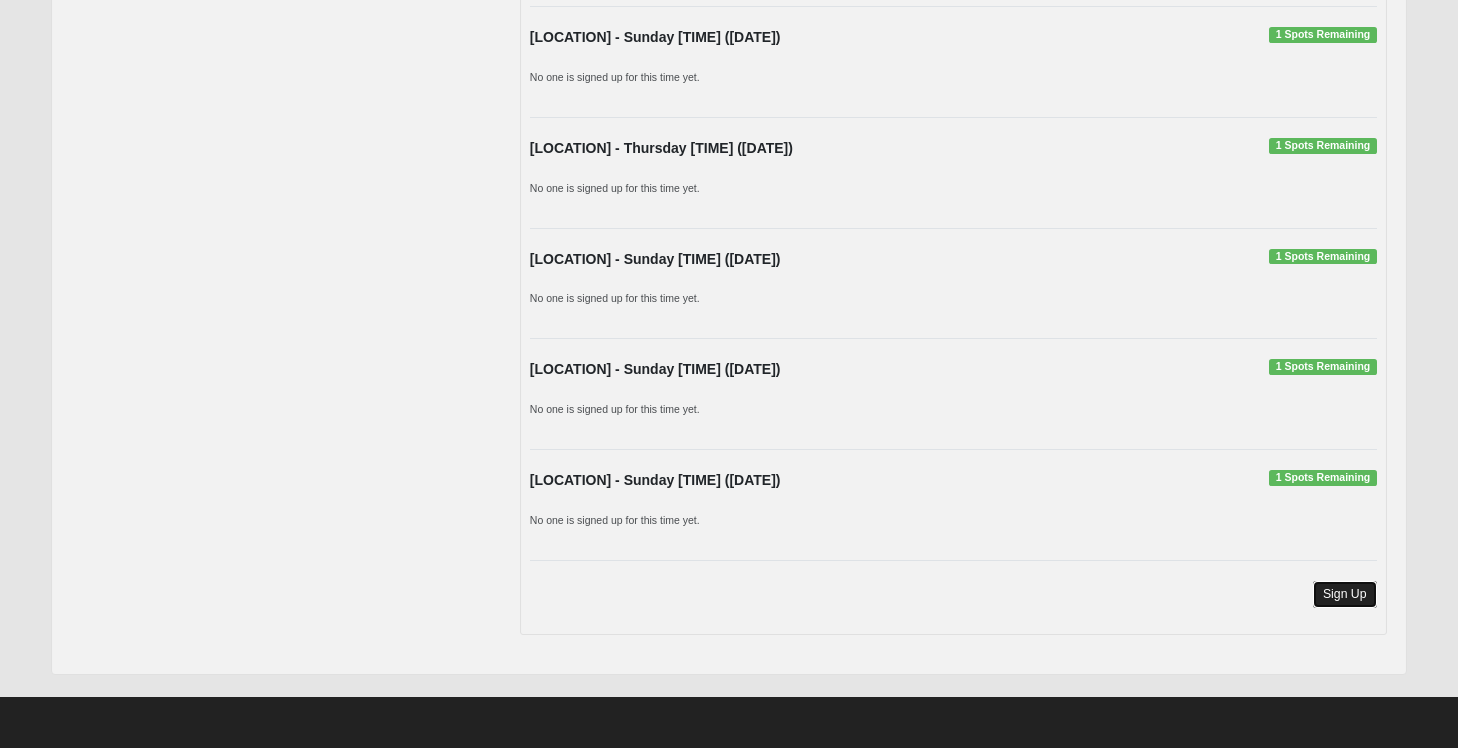 click on "Sign Up" at bounding box center (1345, 594) 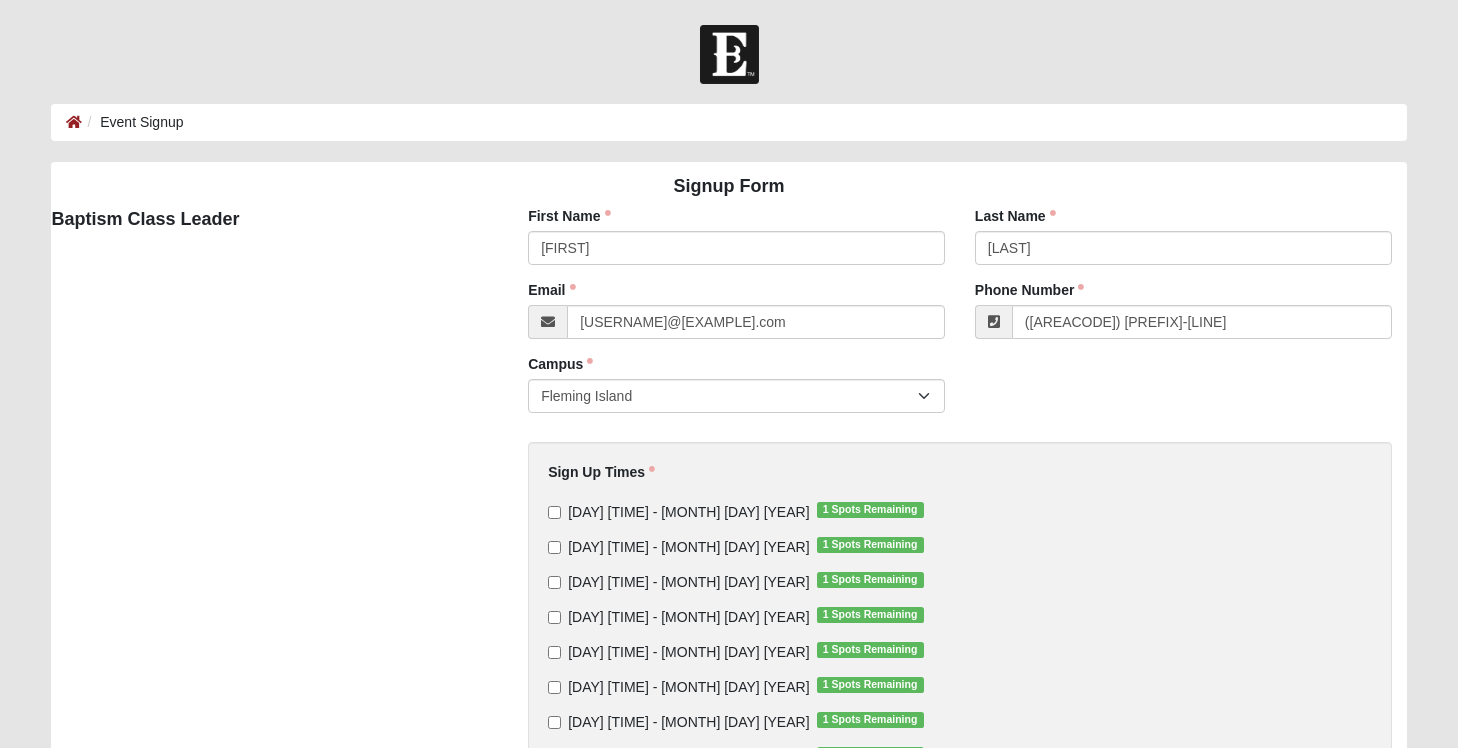 scroll, scrollTop: 0, scrollLeft: 0, axis: both 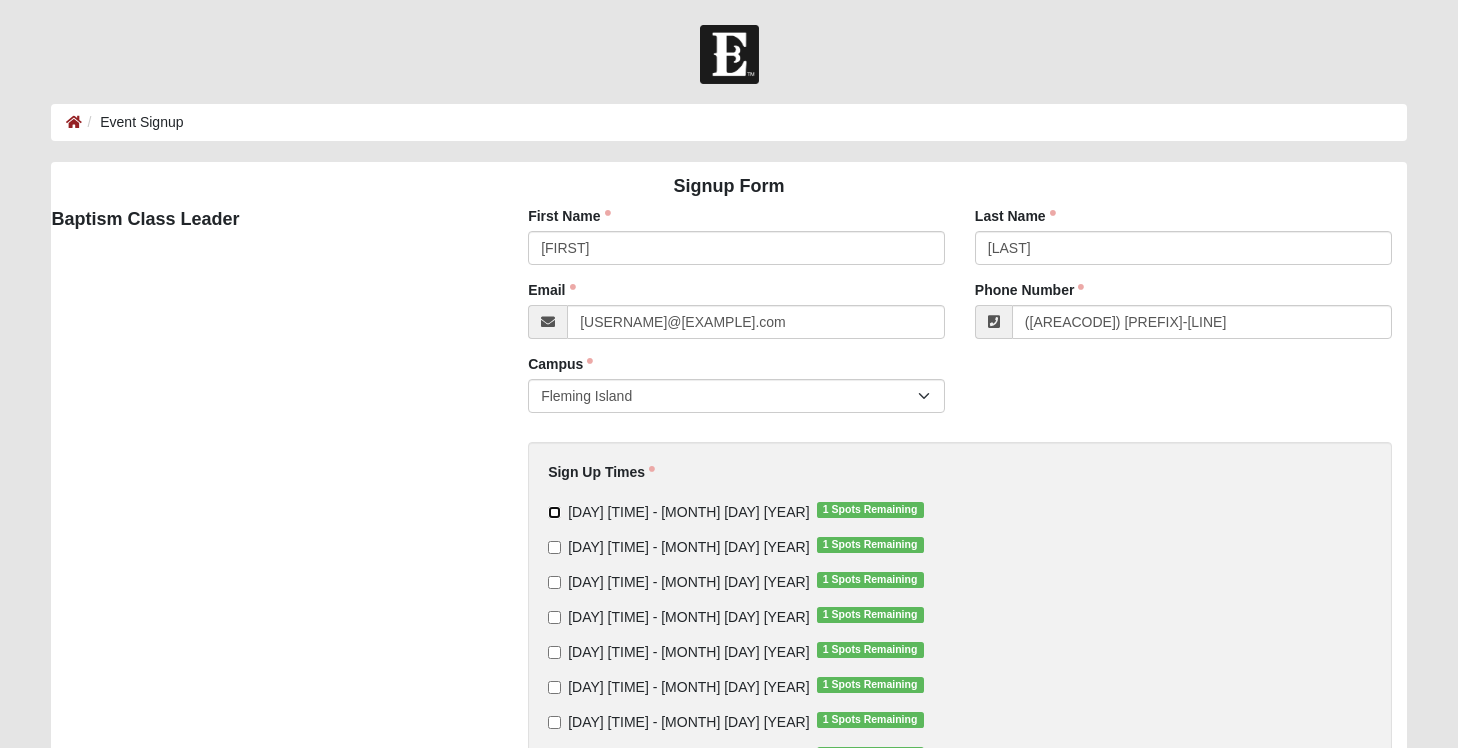 click on "[DAY] [TIME] - [MONTH] [DAY] [YEAR]
1 Spots Remaining" at bounding box center (554, 512) 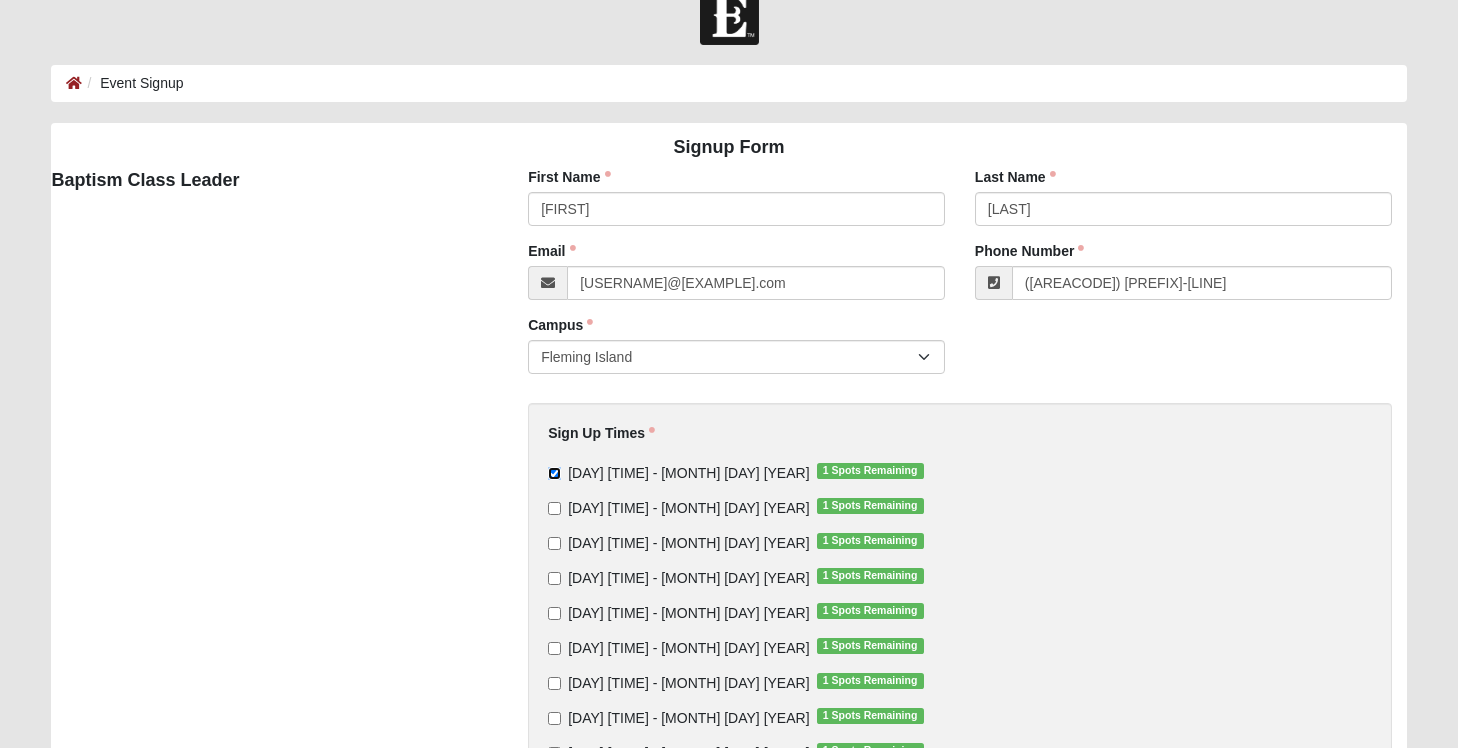 scroll, scrollTop: 0, scrollLeft: 0, axis: both 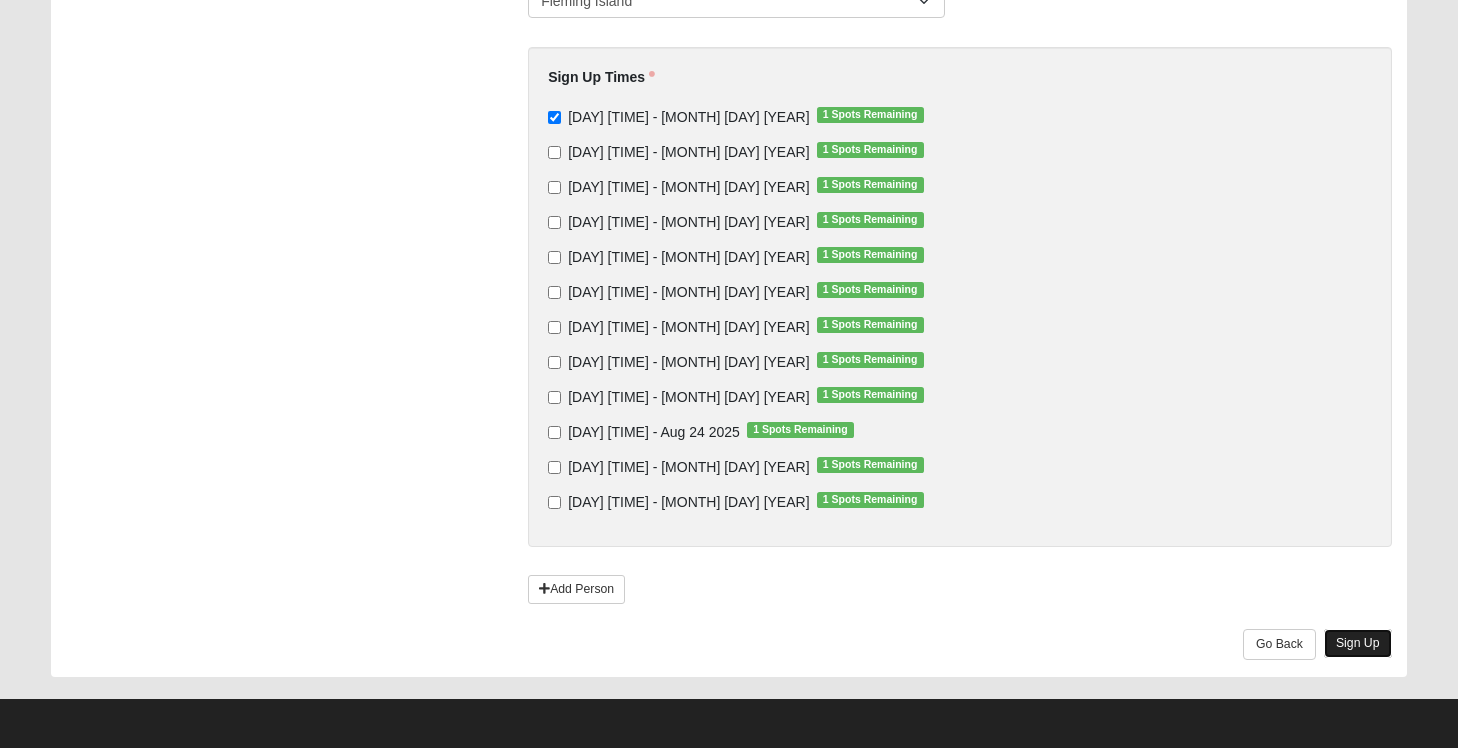 click on "Sign Up" at bounding box center (1358, 643) 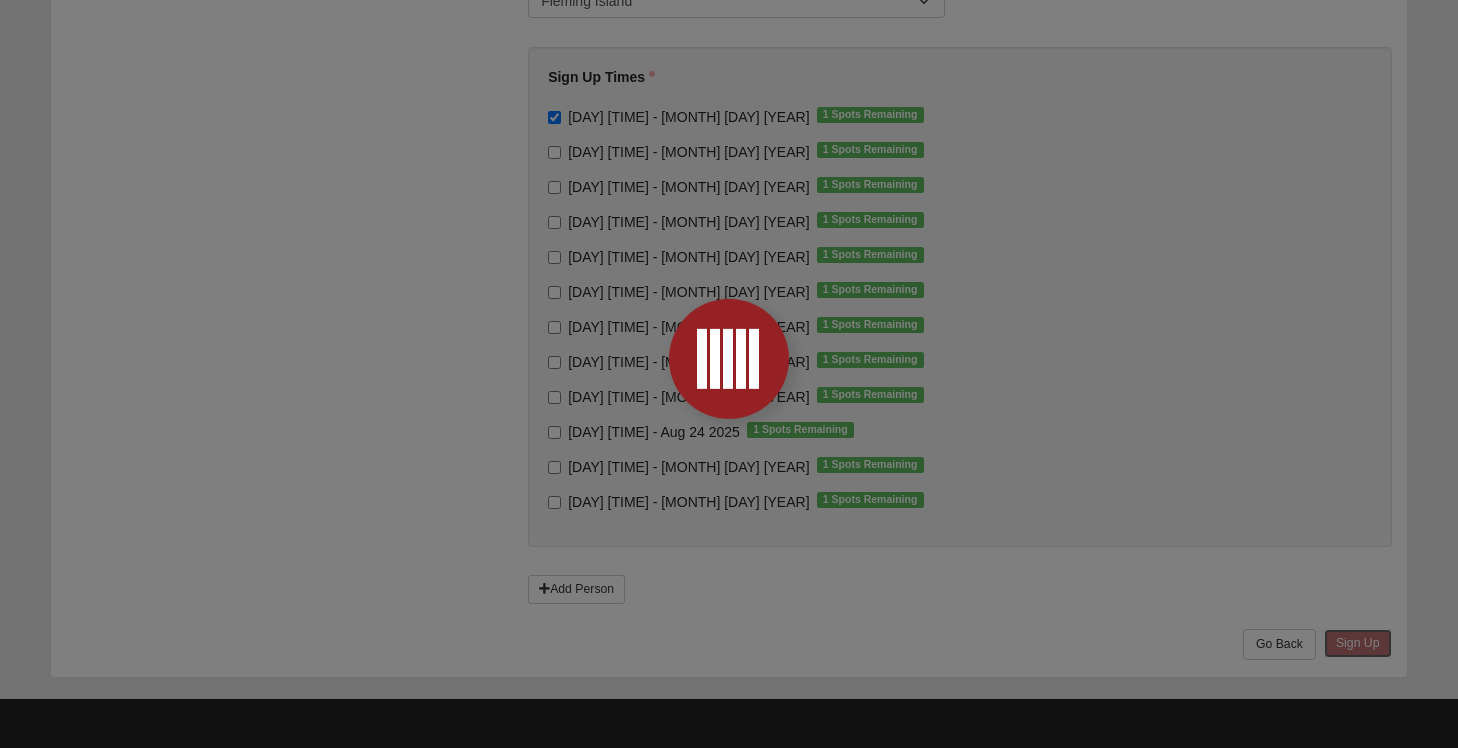 scroll, scrollTop: 0, scrollLeft: 0, axis: both 